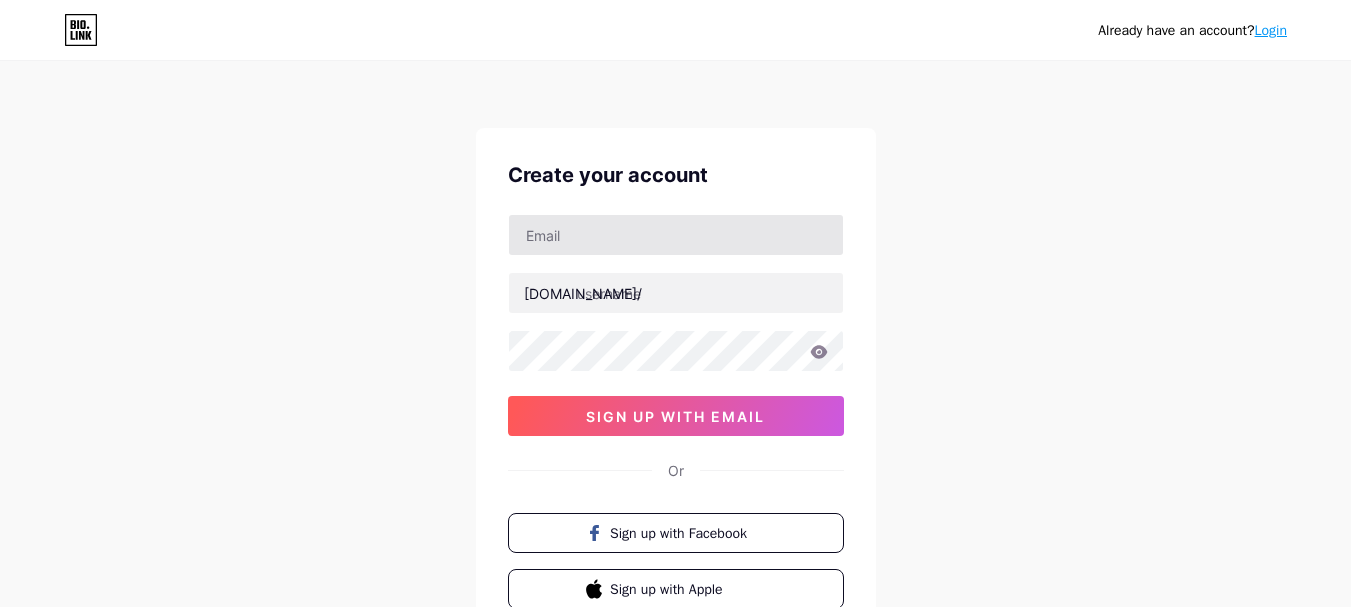 scroll, scrollTop: 0, scrollLeft: 0, axis: both 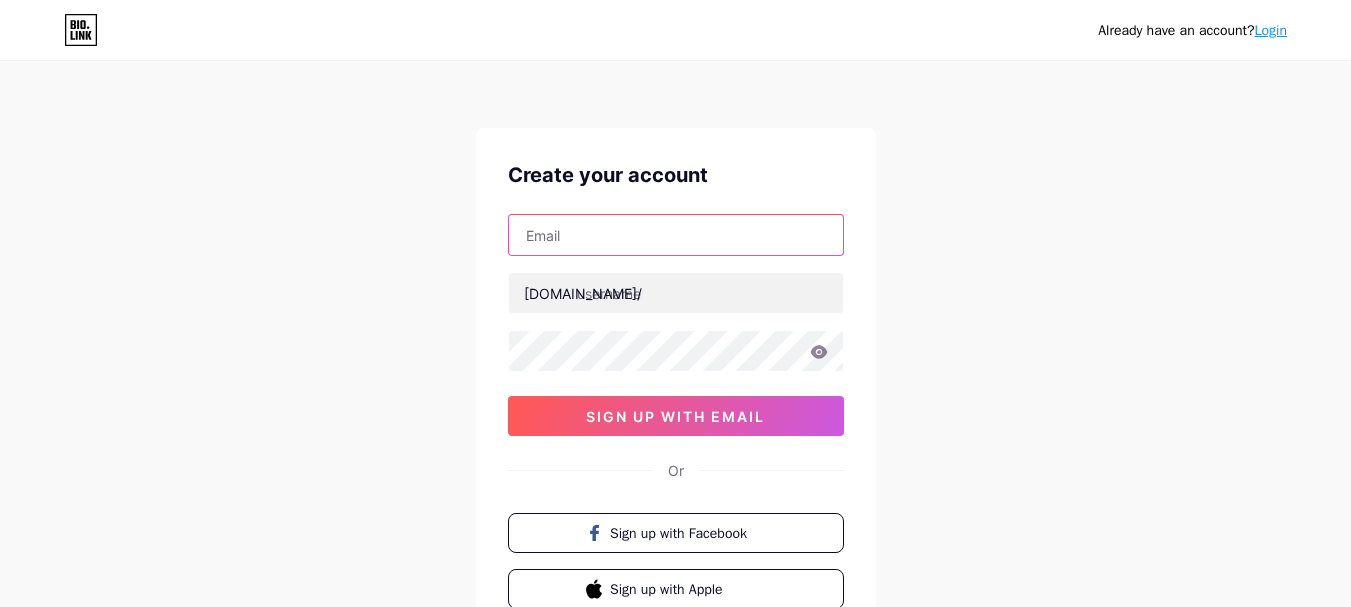 click at bounding box center (676, 235) 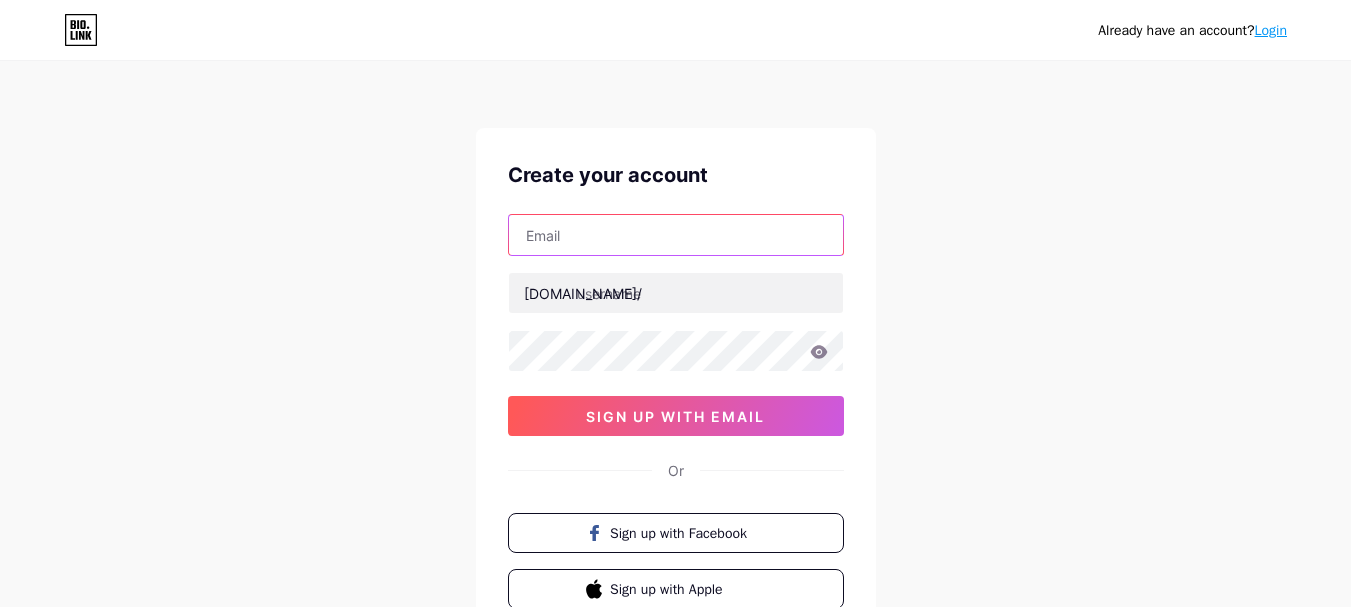 scroll, scrollTop: 0, scrollLeft: 0, axis: both 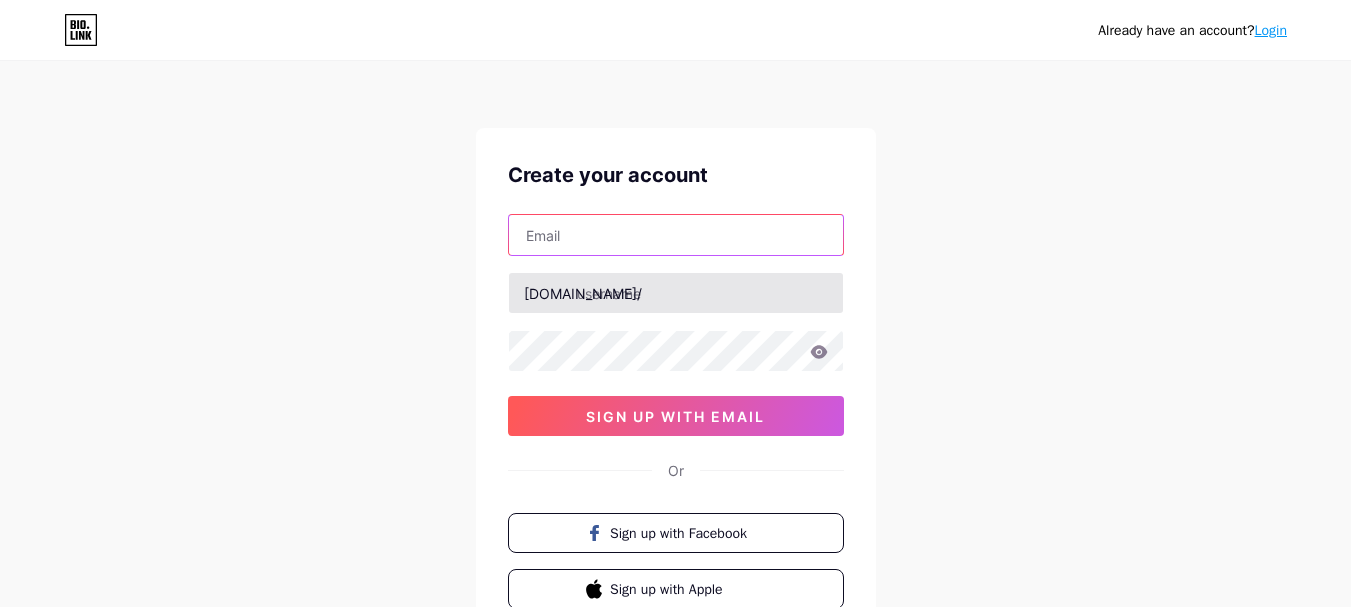 paste on "[EMAIL_ADDRESS][DOMAIN_NAME]" 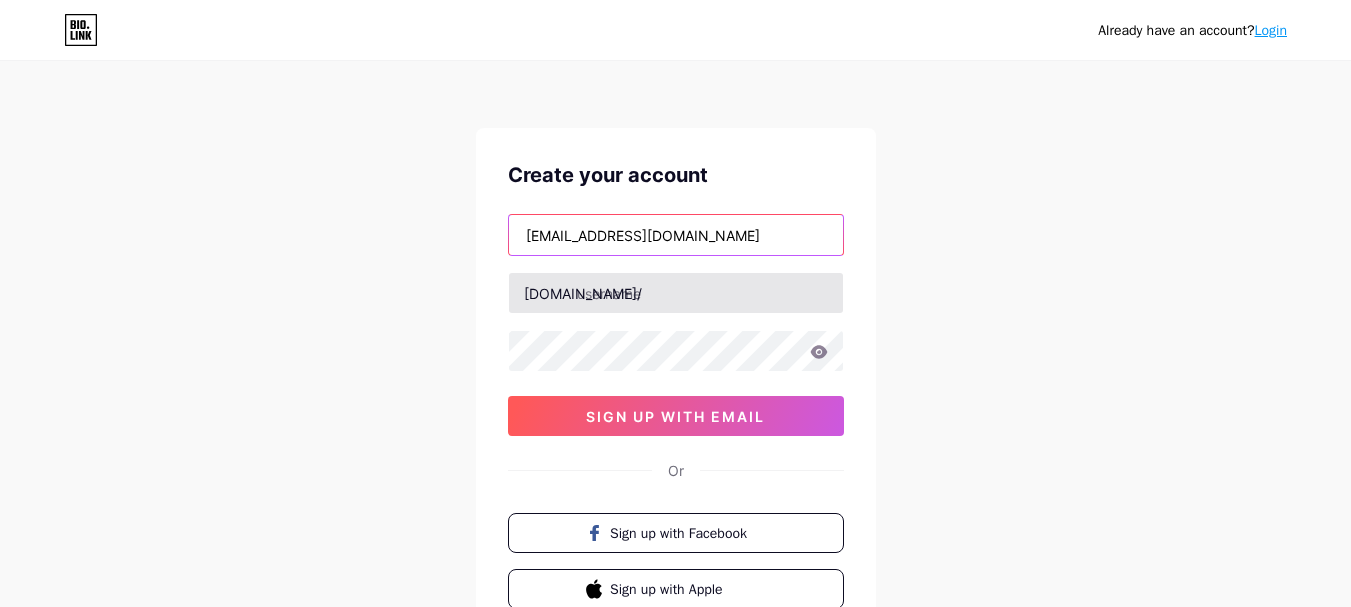 type on "[EMAIL_ADDRESS][DOMAIN_NAME]" 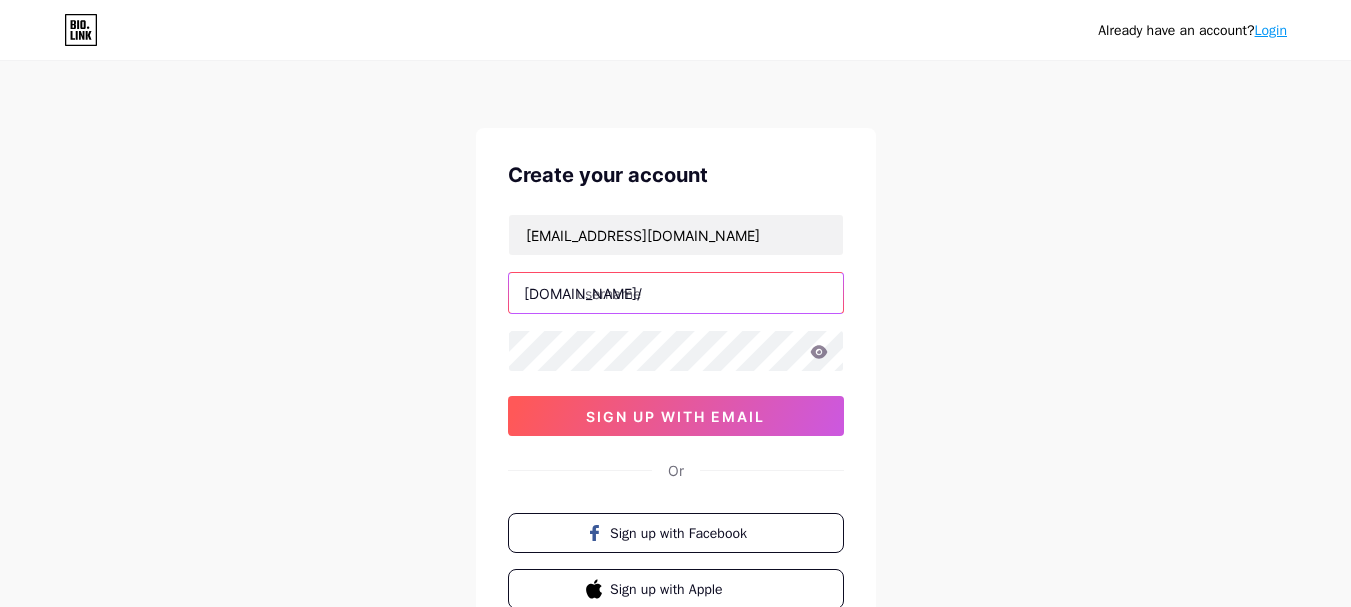 click at bounding box center (676, 293) 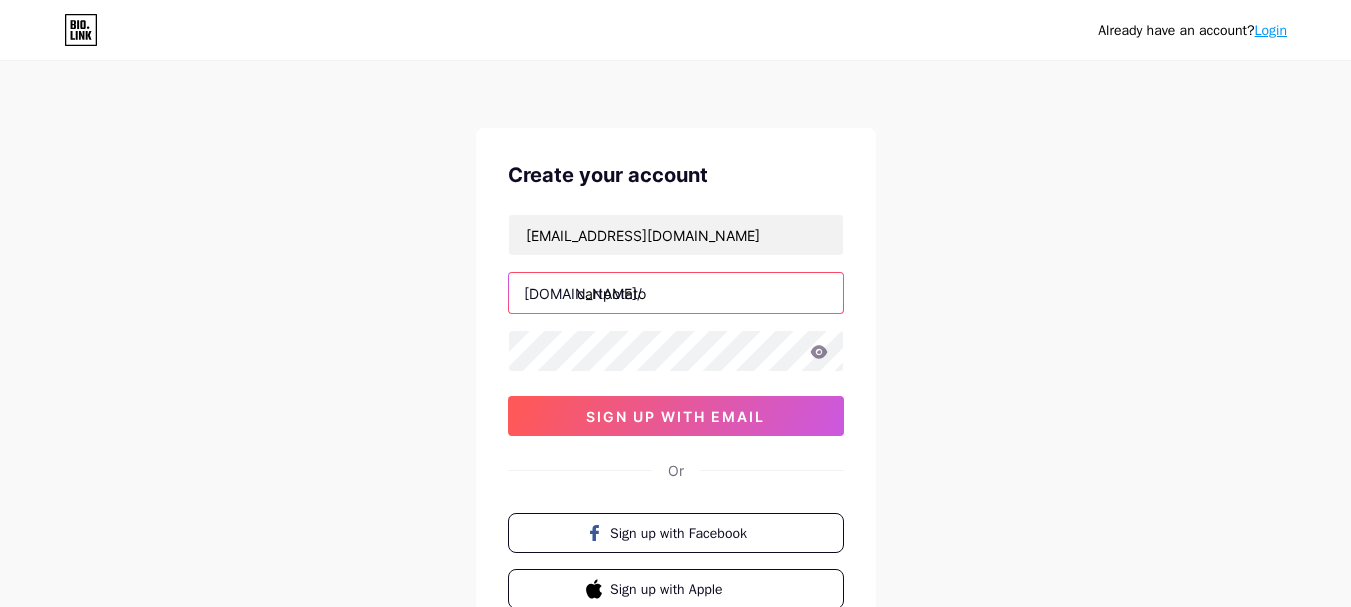 type on "cartpotato" 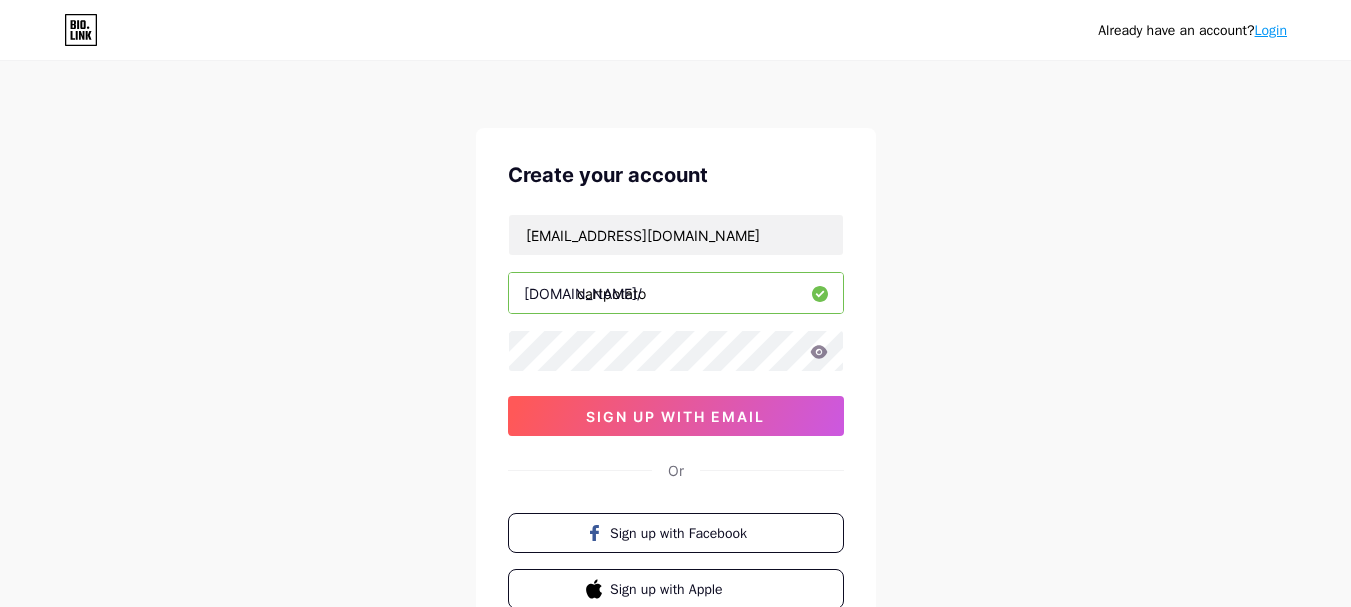 drag, startPoint x: 653, startPoint y: 419, endPoint x: 187, endPoint y: 368, distance: 468.78247 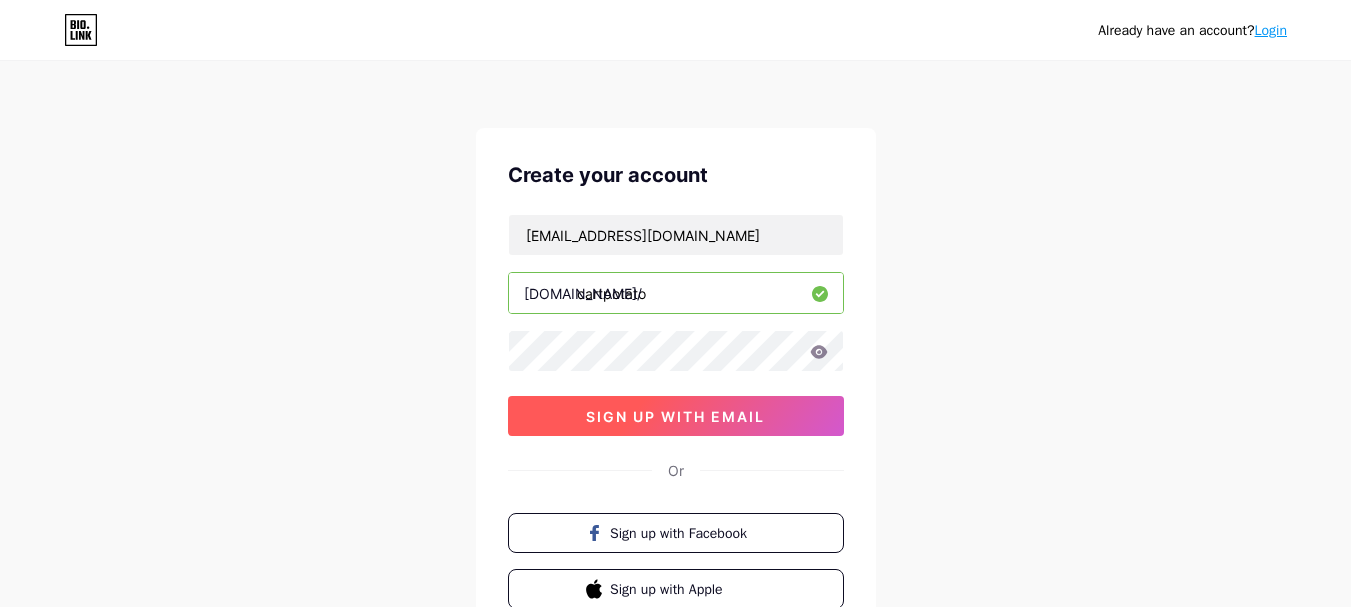 click on "sign up with email" at bounding box center (676, 416) 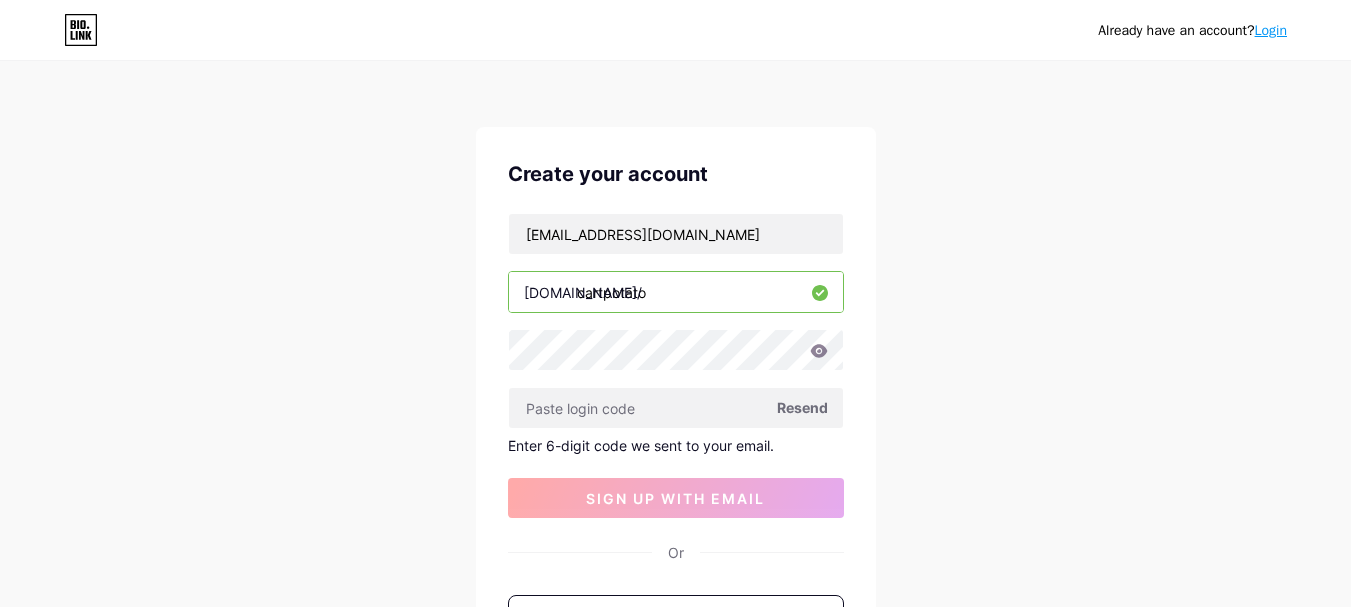 scroll, scrollTop: 100, scrollLeft: 0, axis: vertical 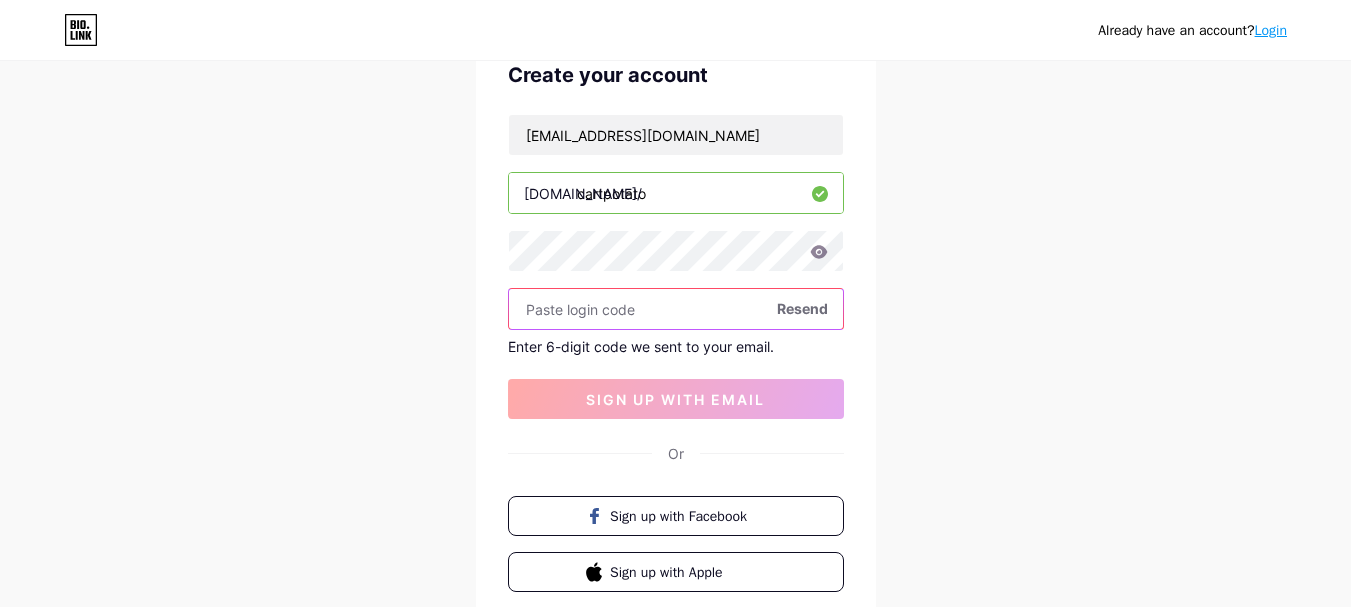 paste on "227248" 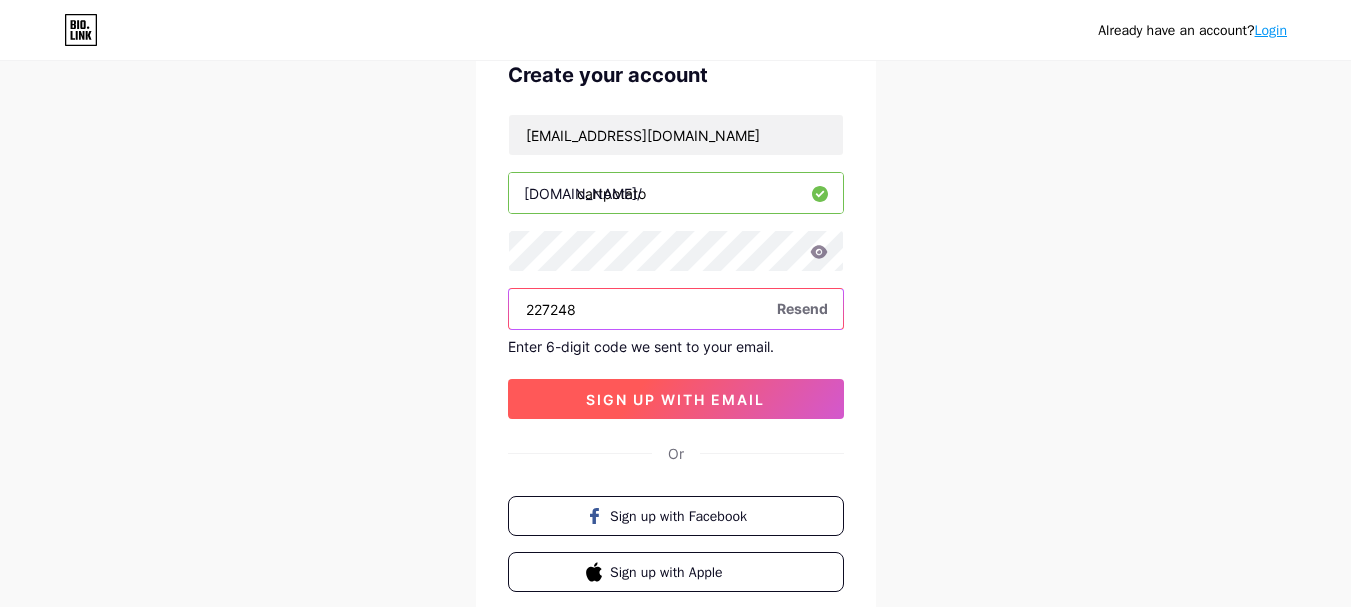 type on "227248" 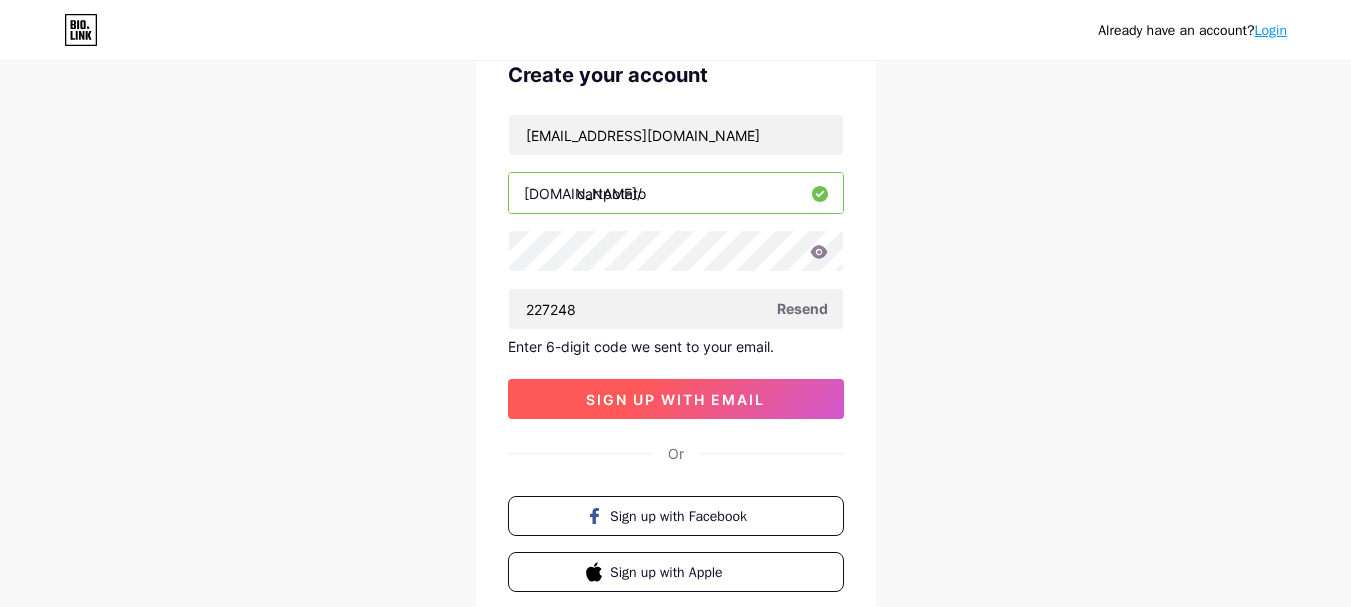 click on "sign up with email" at bounding box center (675, 399) 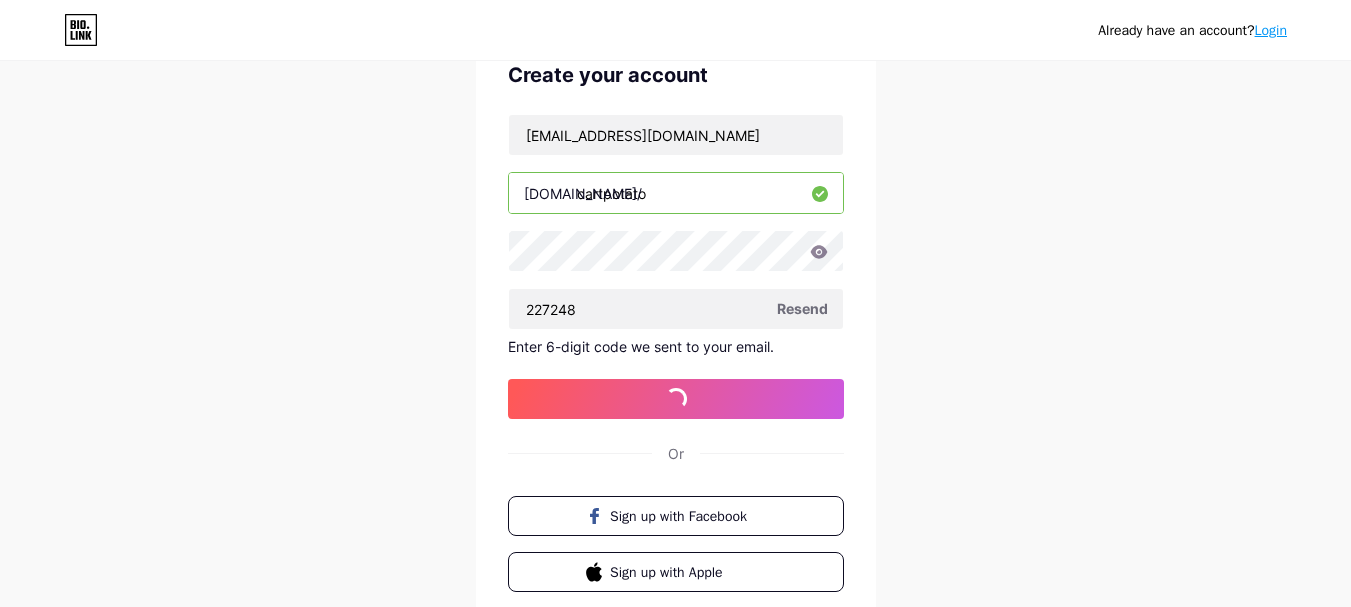 scroll, scrollTop: 0, scrollLeft: 0, axis: both 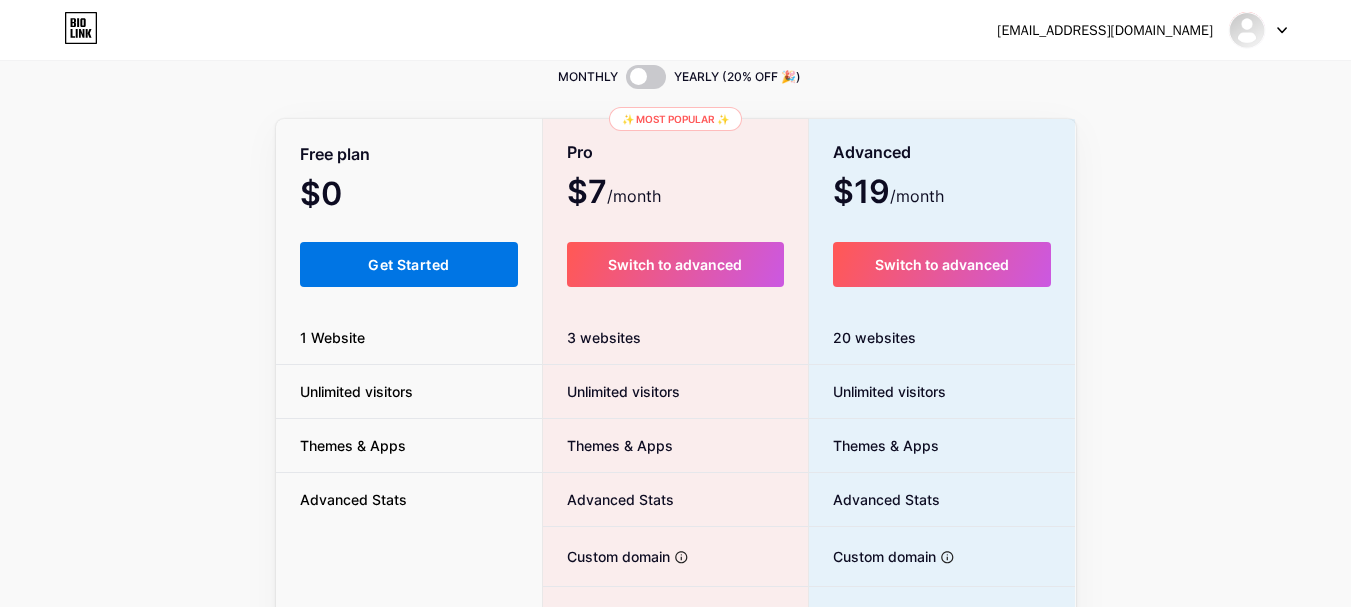 click on "Get Started" at bounding box center [408, 264] 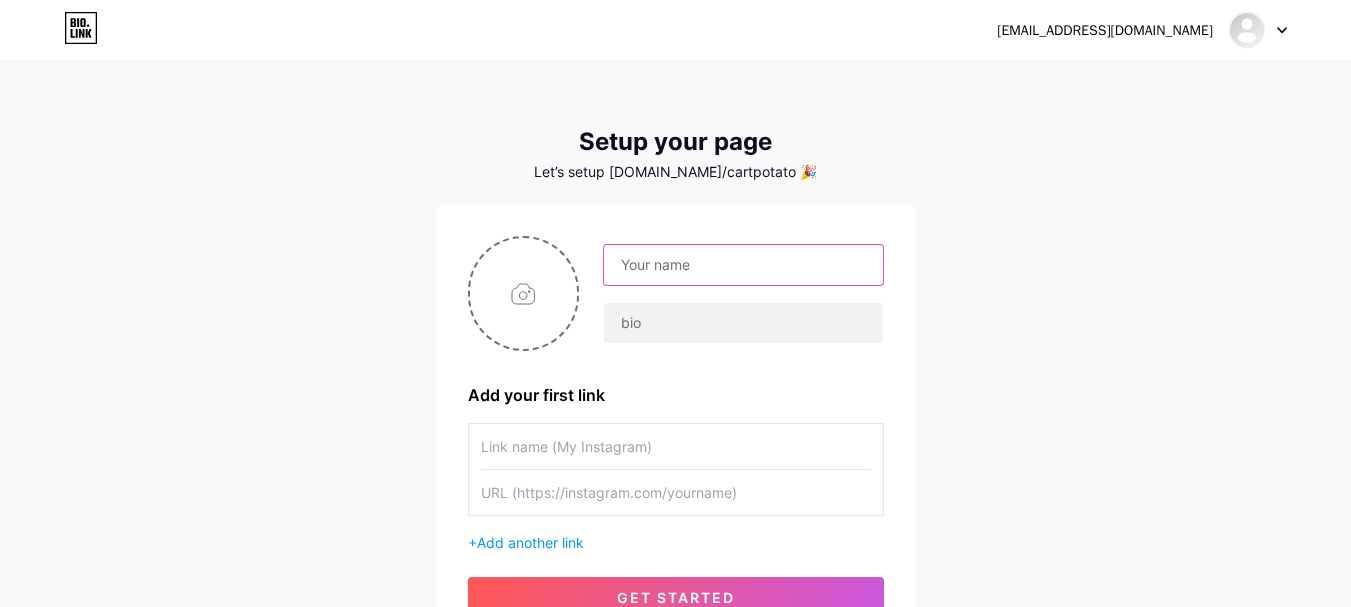click at bounding box center [743, 265] 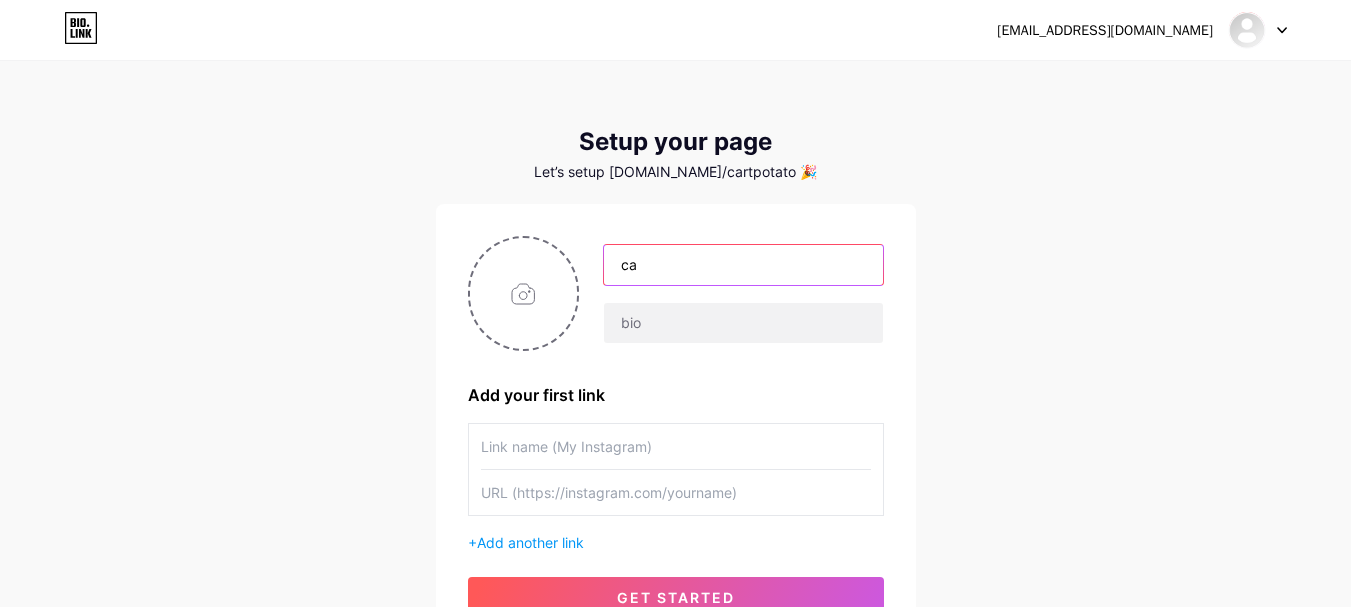type on "c" 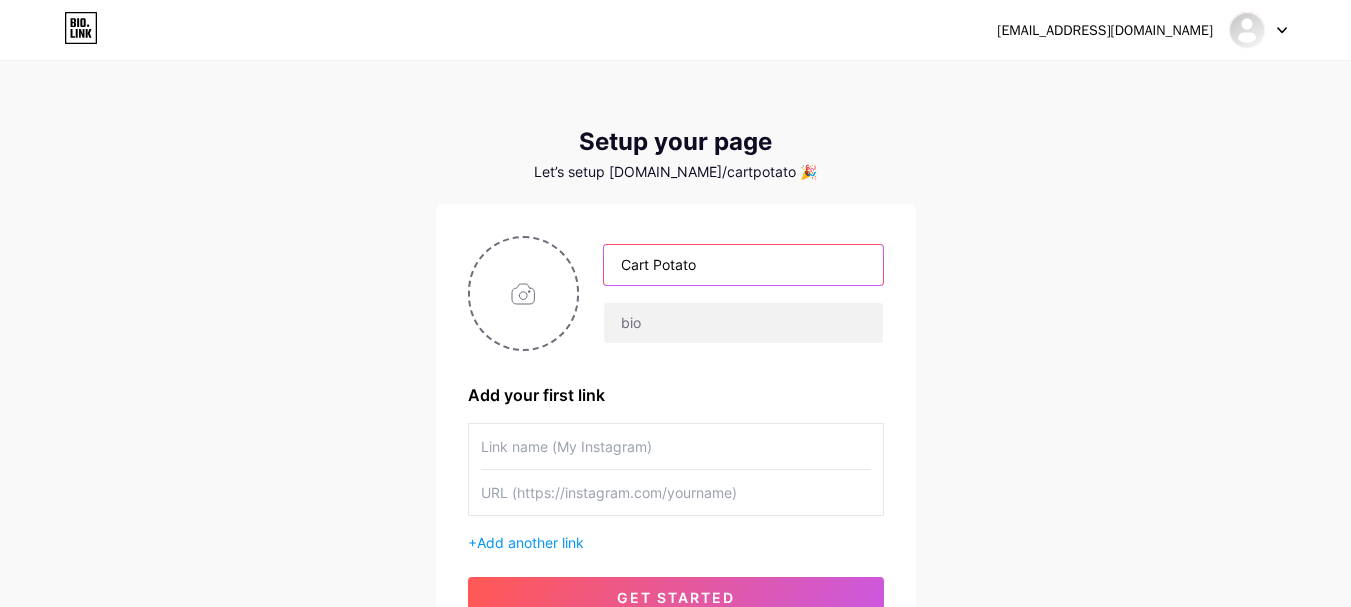 type on "Cart Potato" 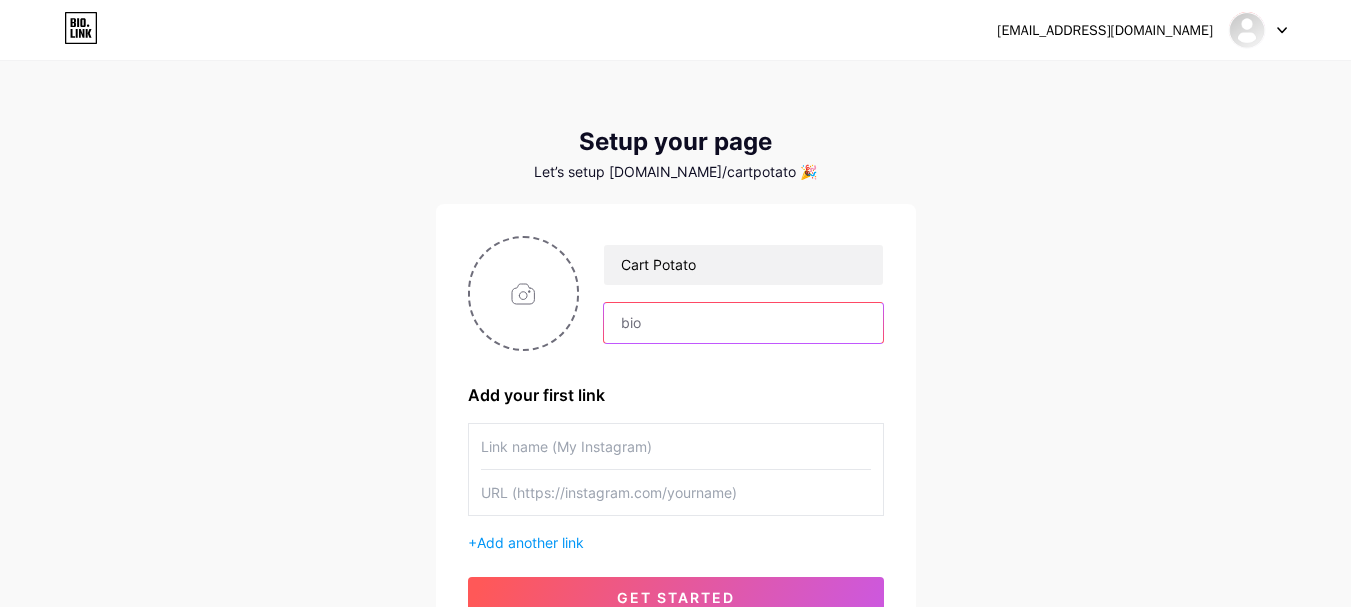 click at bounding box center [743, 323] 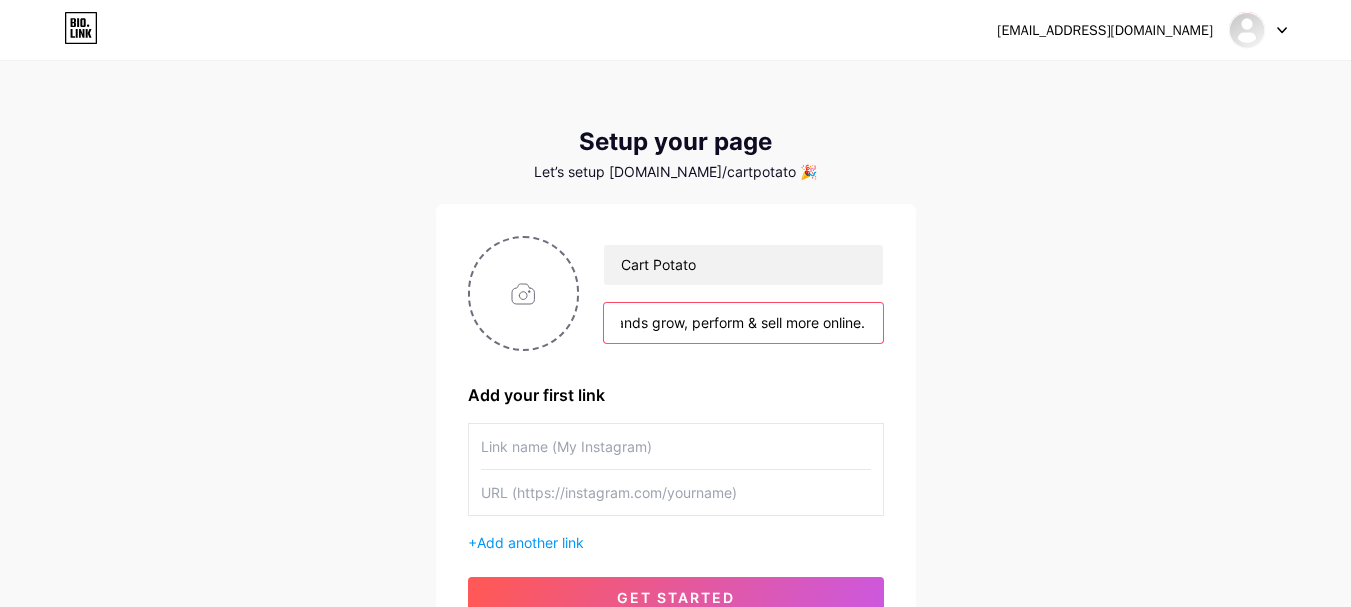 scroll, scrollTop: 0, scrollLeft: 680, axis: horizontal 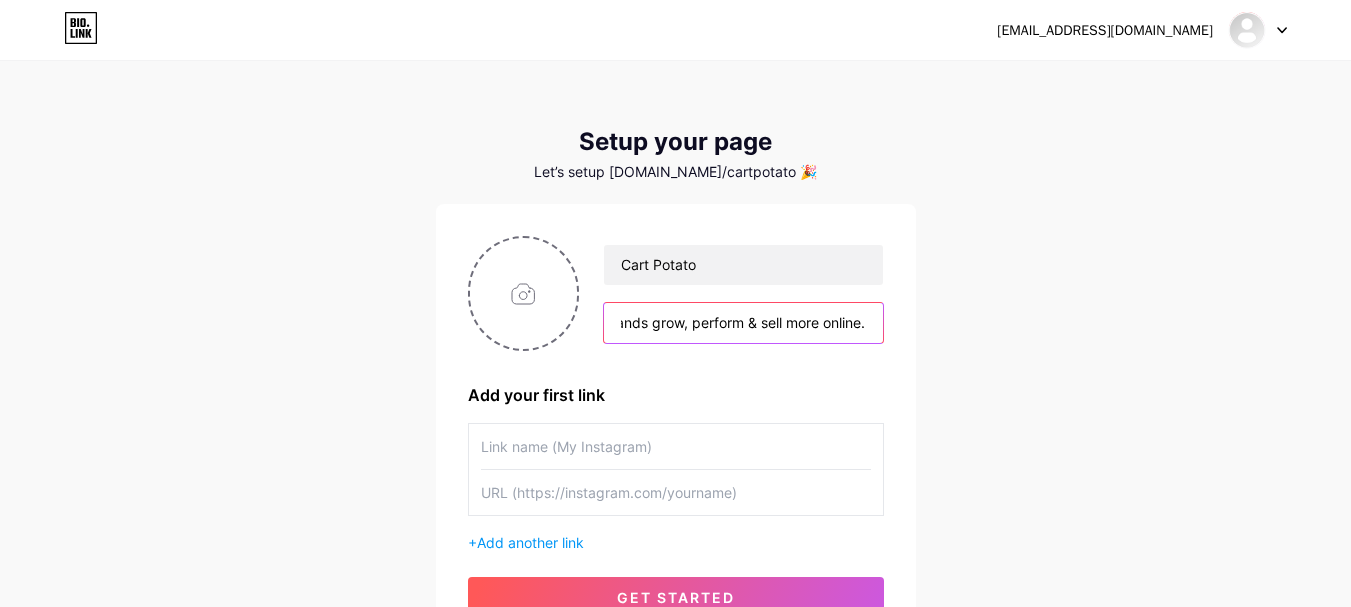type on "Cart Potato is a globally trusted Shopify agency specialising in conversion rate optimization to help brands grow, perform & sell more online." 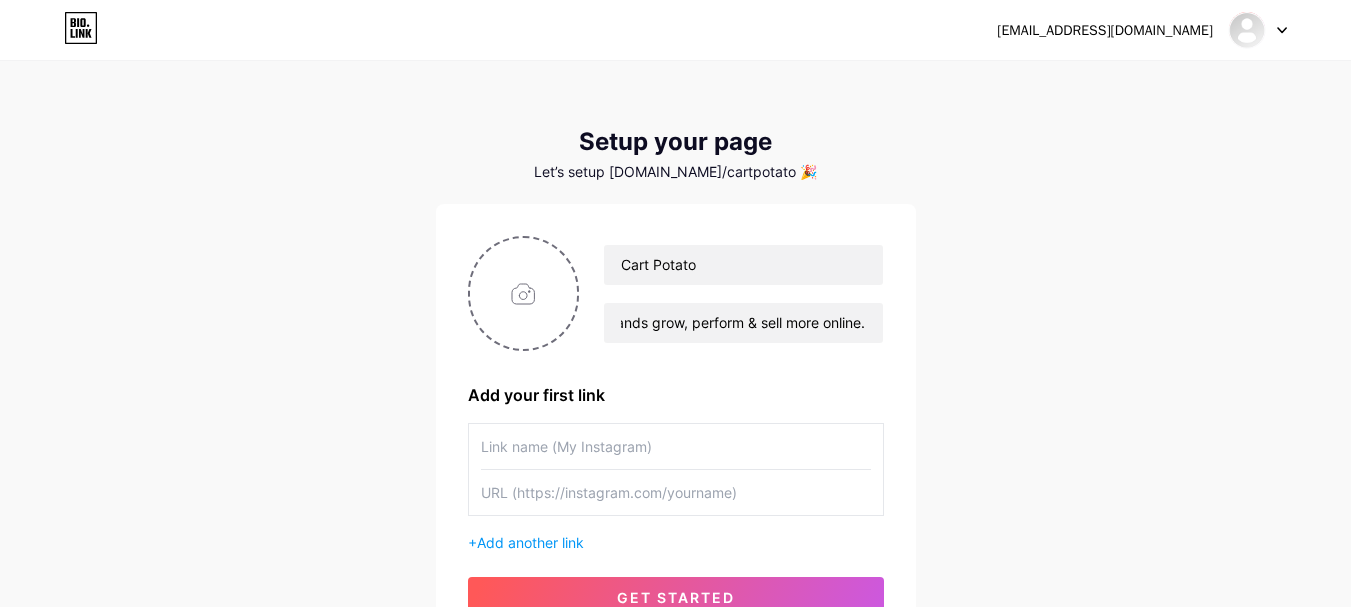 scroll, scrollTop: 0, scrollLeft: 0, axis: both 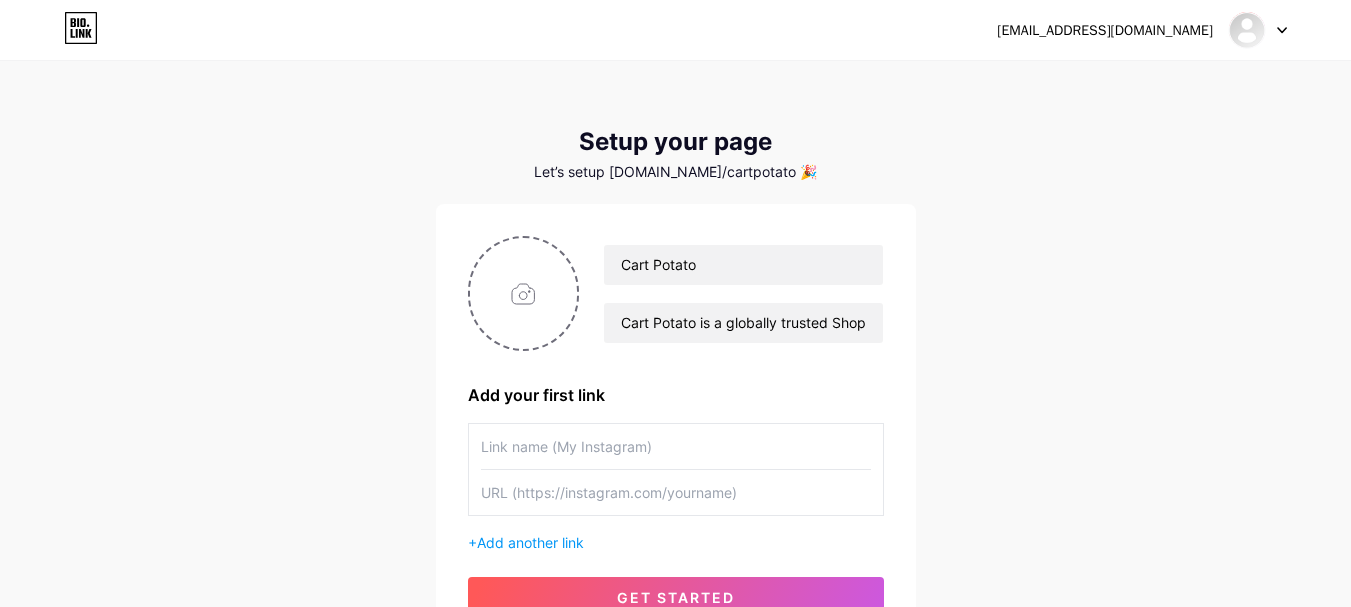 click on "[EMAIL_ADDRESS][DOMAIN_NAME]           Dashboard     Logout   Setup your page   Let’s setup [DOMAIN_NAME]/cartpotato 🎉               Cart Potato     Cart Potato is a globally trusted Shopify agency specialising in conversion rate optimization to help brands grow, perform & sell more online.     Add your first link
+  Add another link     get started" at bounding box center (675, 356) 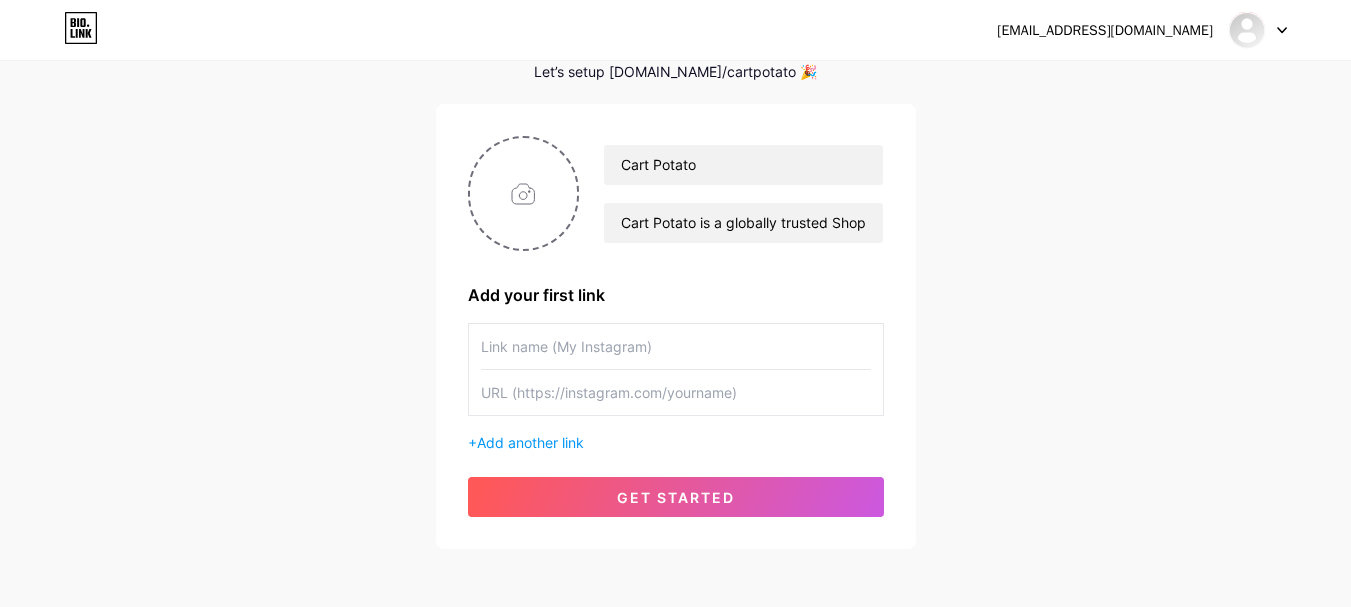 click at bounding box center (676, 346) 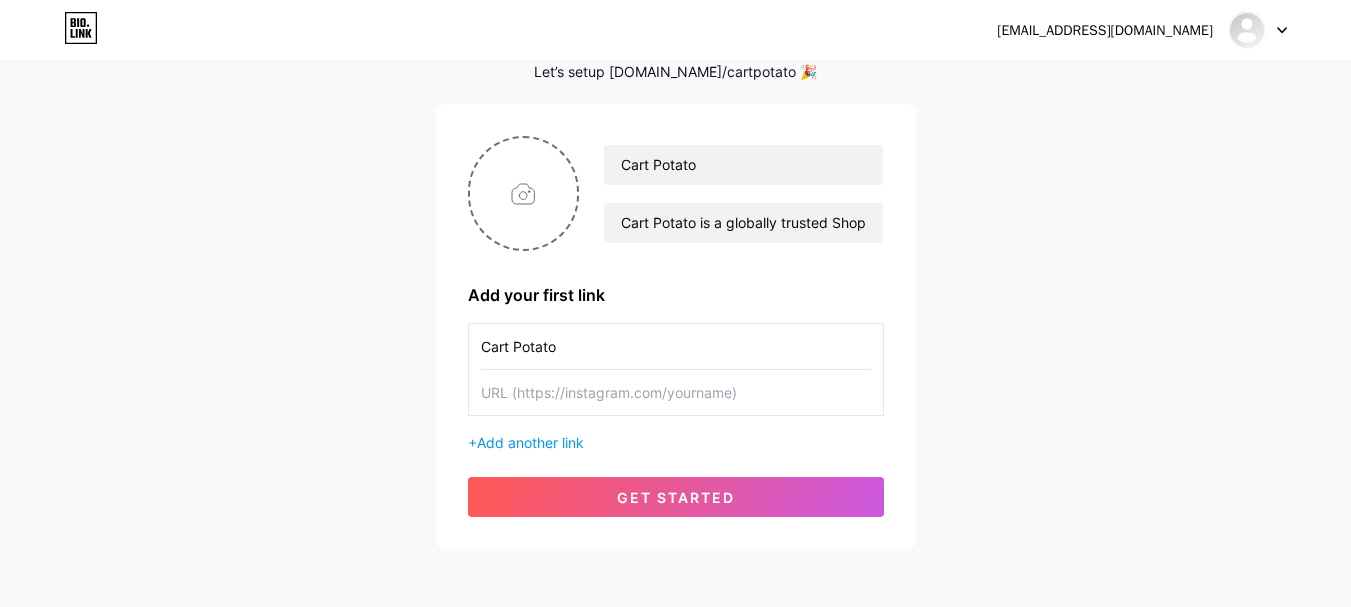 type on "Cart Potato" 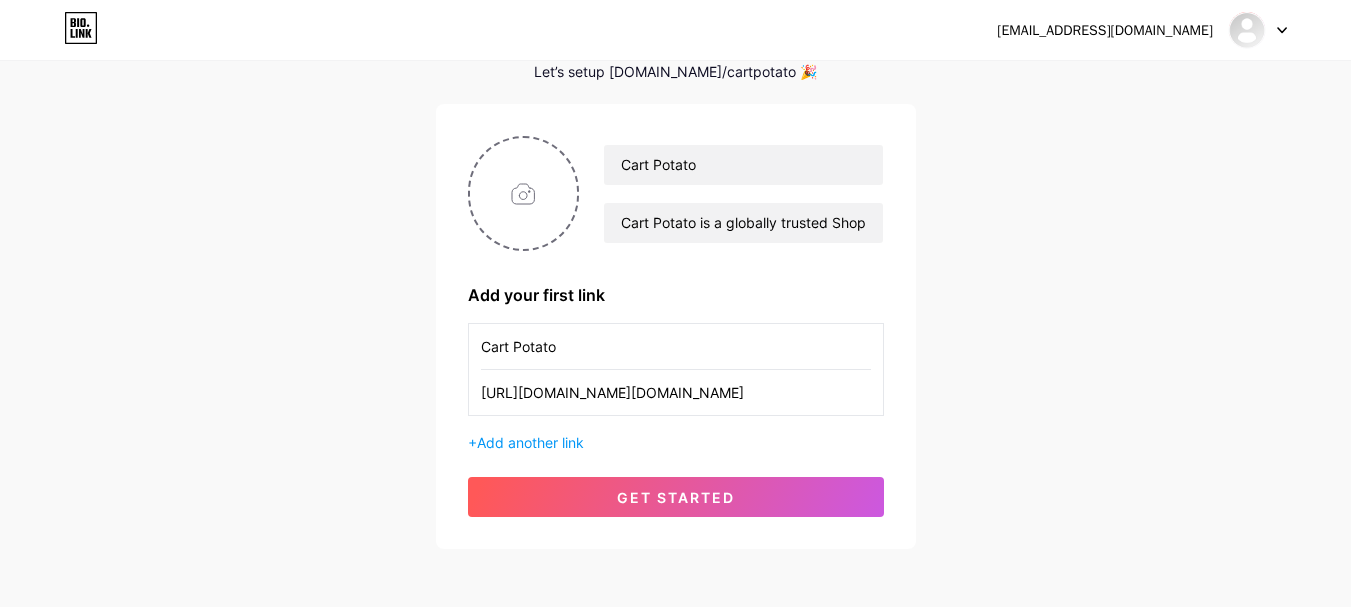 drag, startPoint x: 670, startPoint y: 391, endPoint x: 409, endPoint y: 391, distance: 261 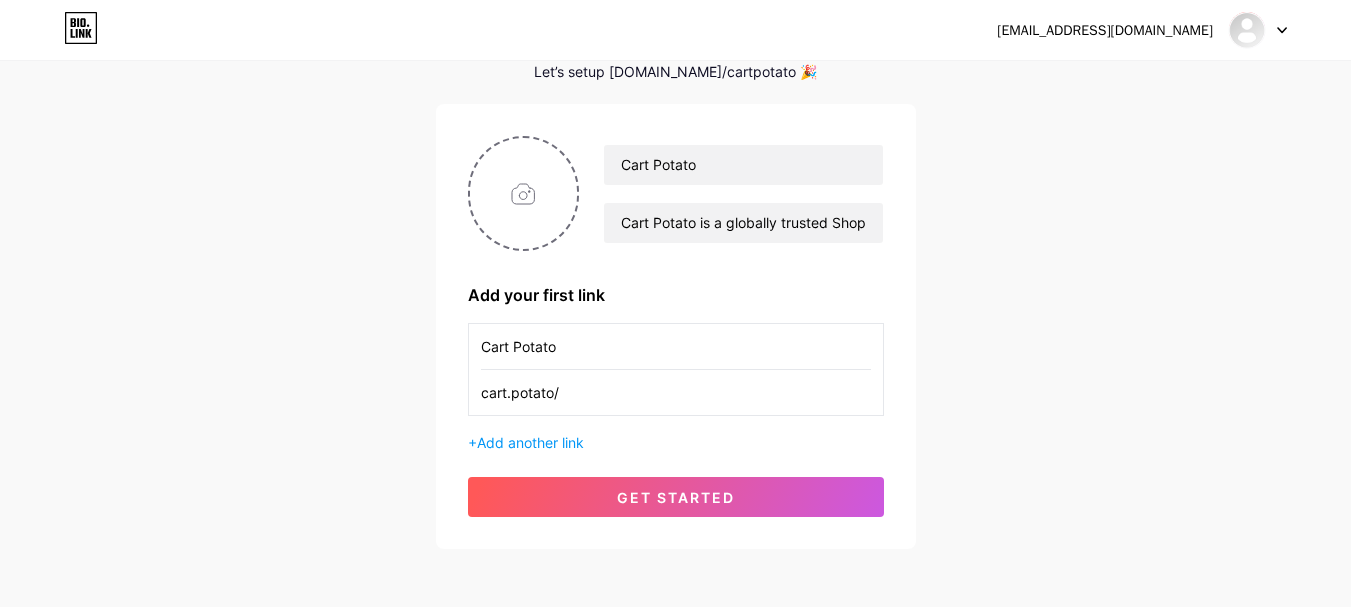 click on "cart.potato/" at bounding box center (676, 392) 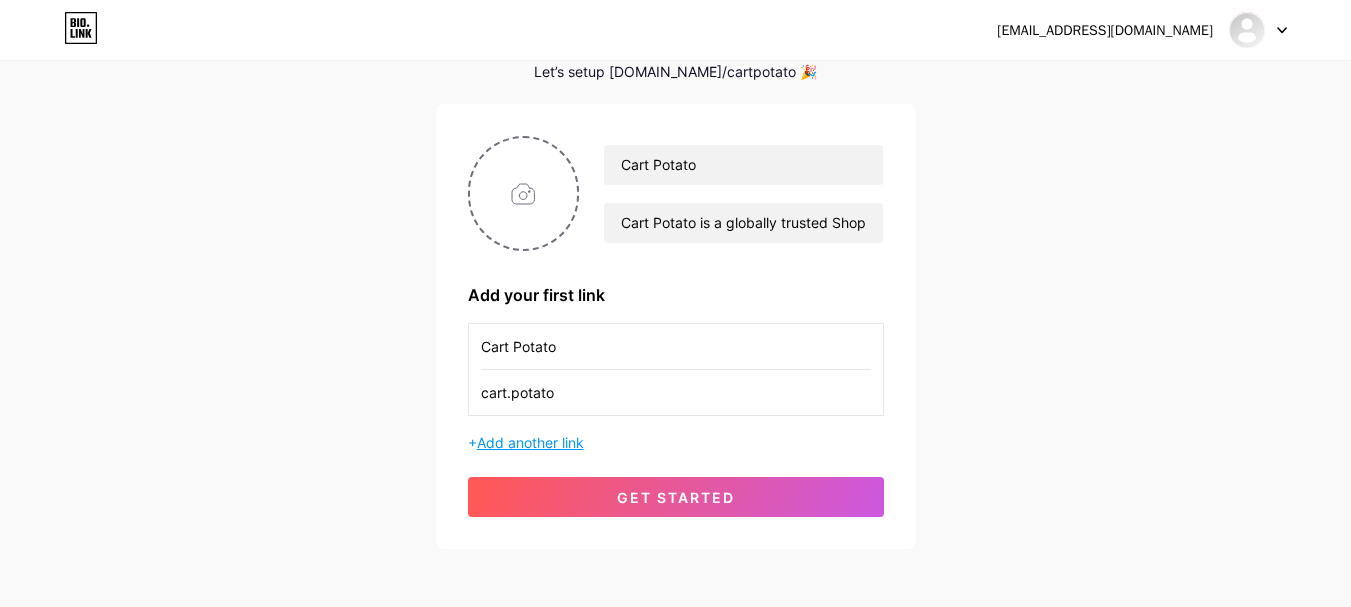 type on "cart.potato" 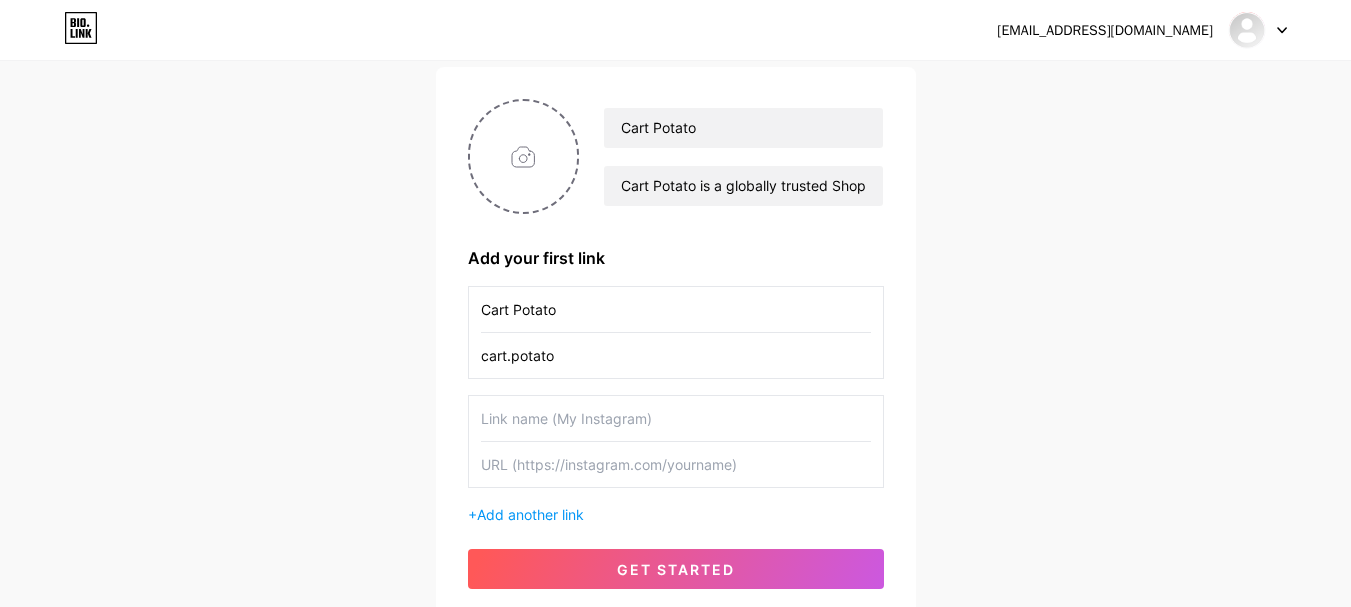scroll, scrollTop: 200, scrollLeft: 0, axis: vertical 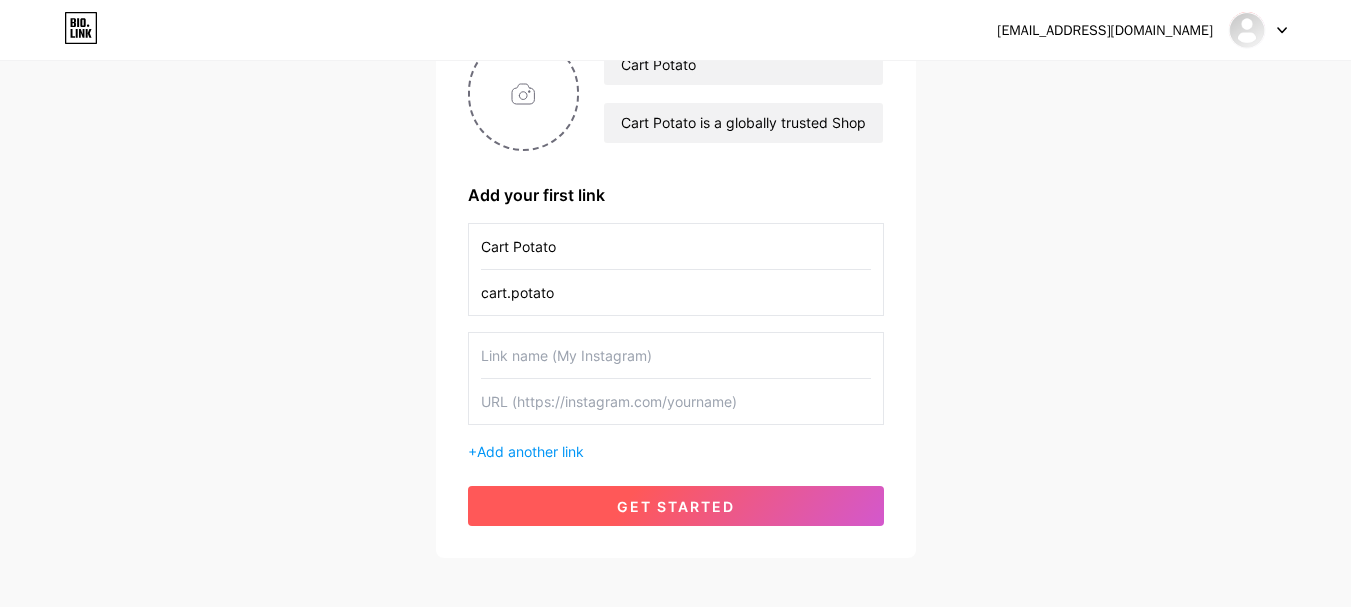 click on "get started" at bounding box center [676, 506] 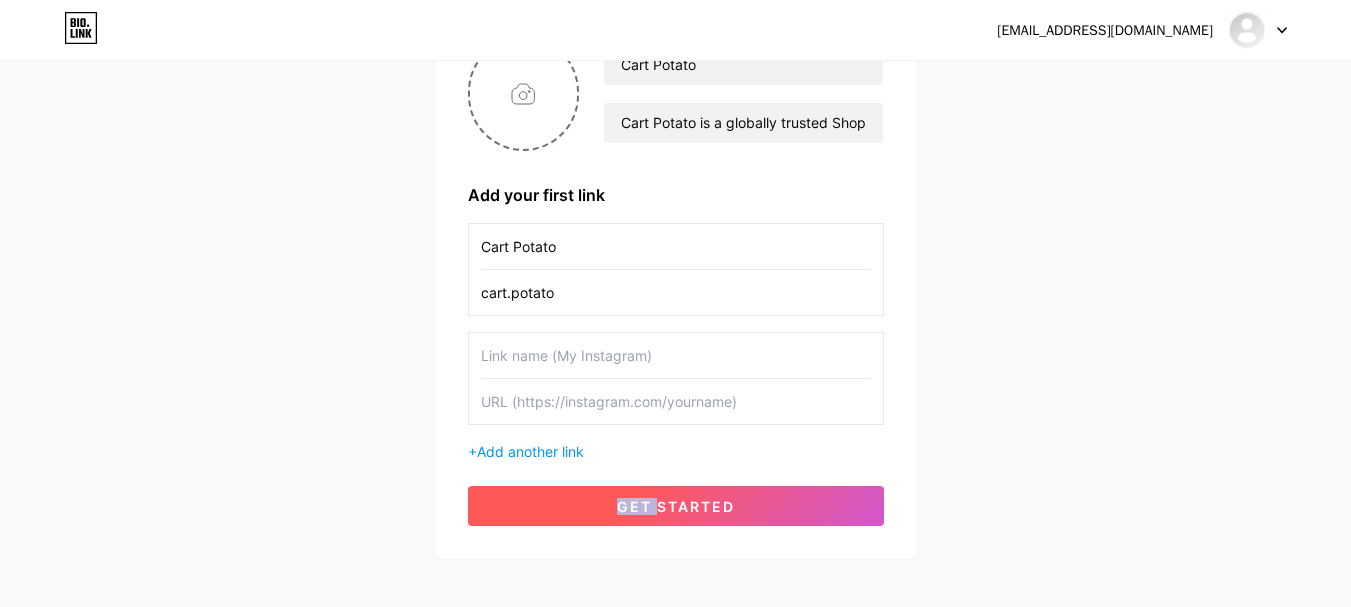 click on "[EMAIL_ADDRESS][DOMAIN_NAME]           Dashboard     Logout   Setup your page   Let’s setup [DOMAIN_NAME]/cartpotato 🎉               Cart Potato     Cart Potato is a globally trusted Shopify agency specialising in conversion rate optimization to help brands grow, perform & sell more online.     Add your first link   Cart Potato   cart.potato
+  Add another link     get started" at bounding box center [675, 211] 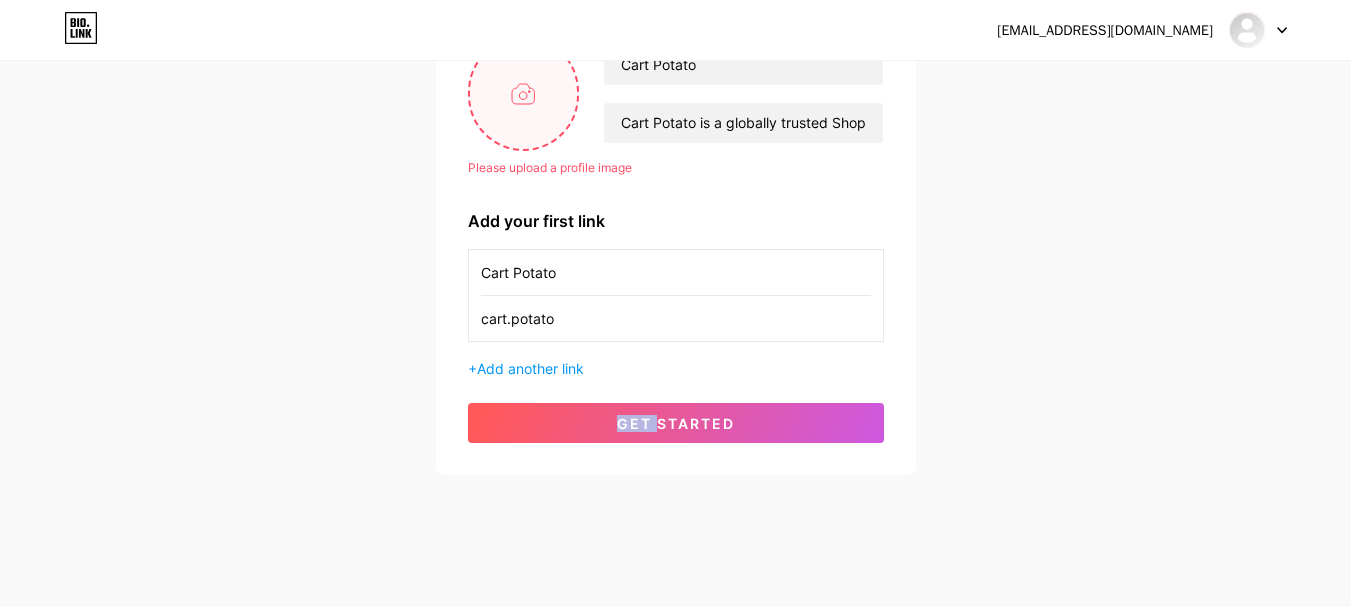 click at bounding box center [524, 93] 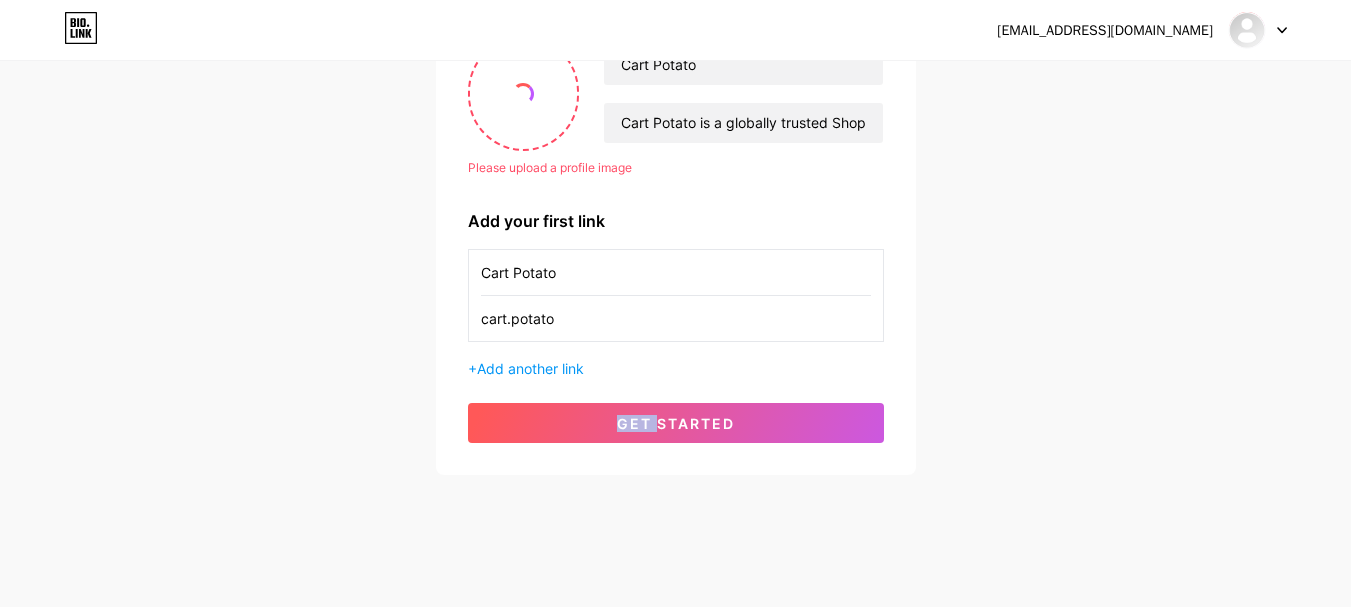scroll, scrollTop: 100, scrollLeft: 0, axis: vertical 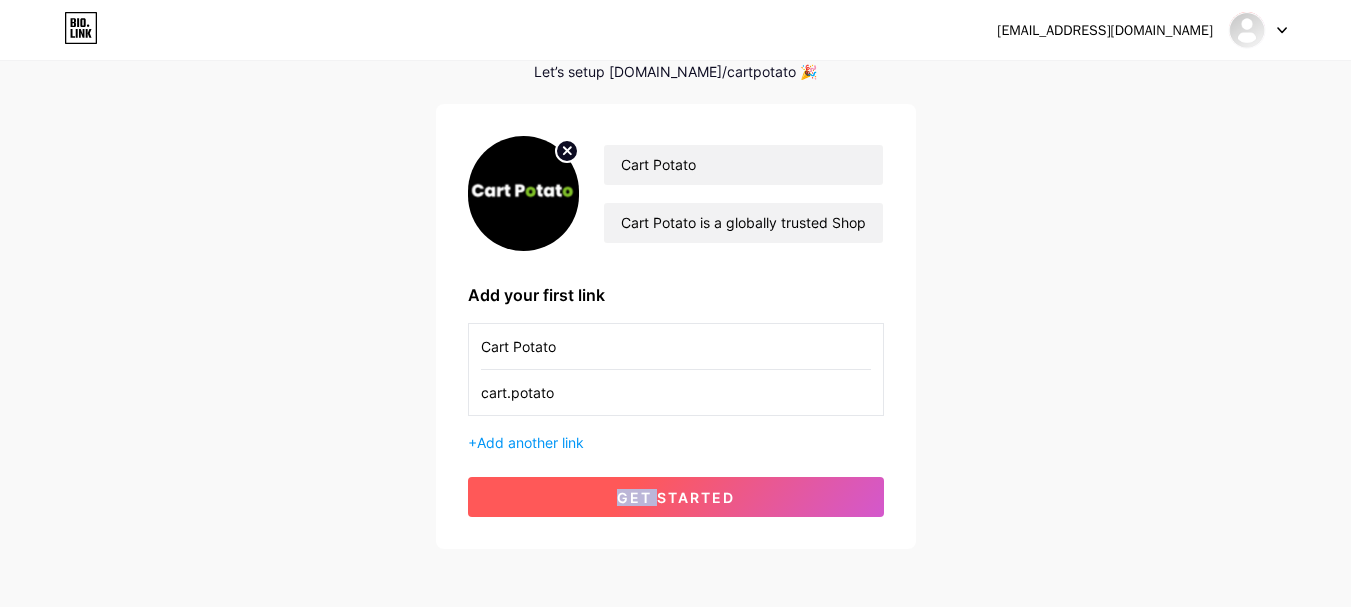 click on "get started" at bounding box center [676, 497] 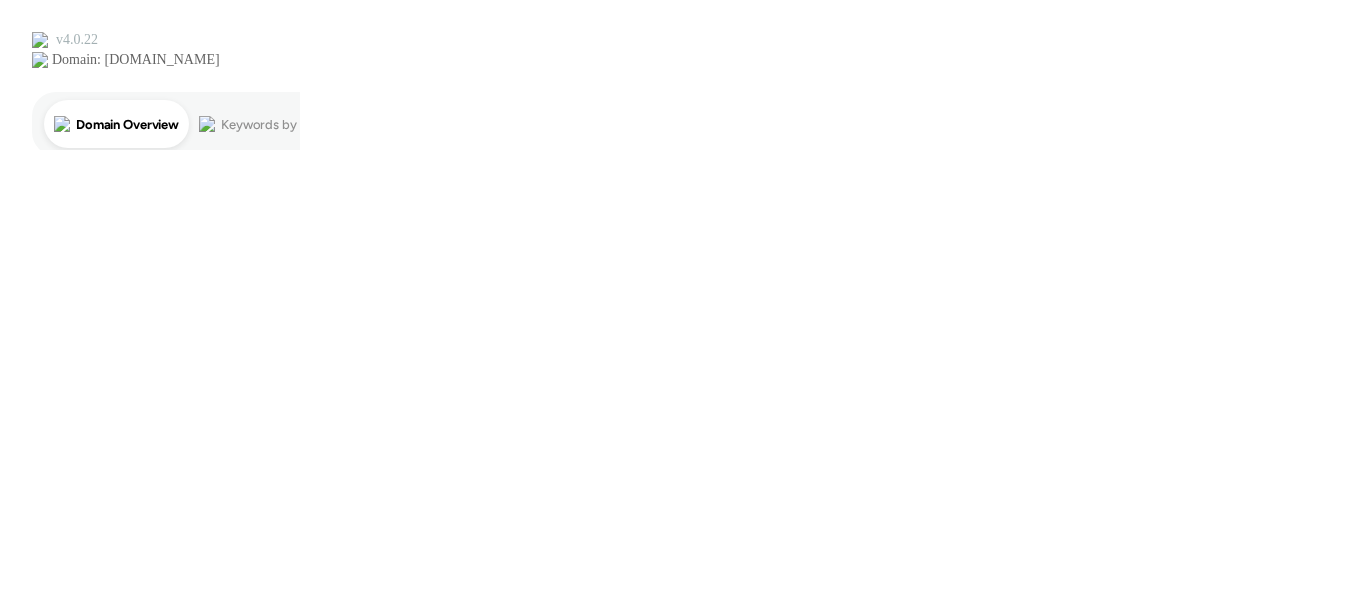 scroll, scrollTop: 0, scrollLeft: 0, axis: both 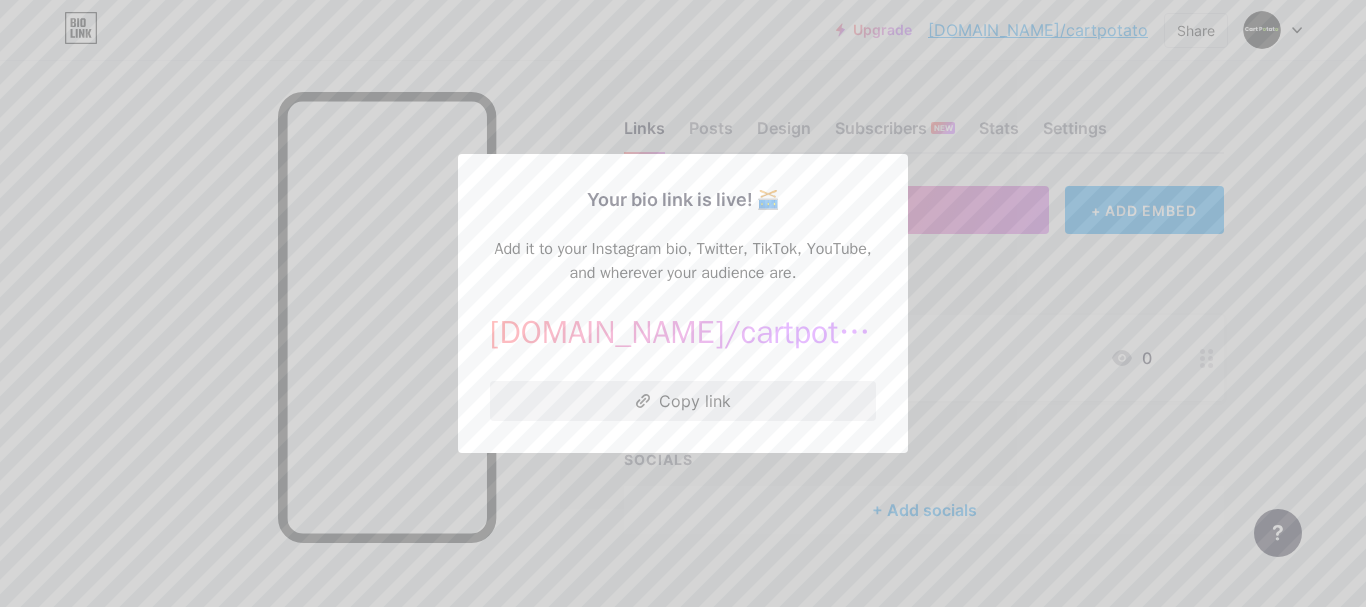 click on "Copy link" at bounding box center (683, 401) 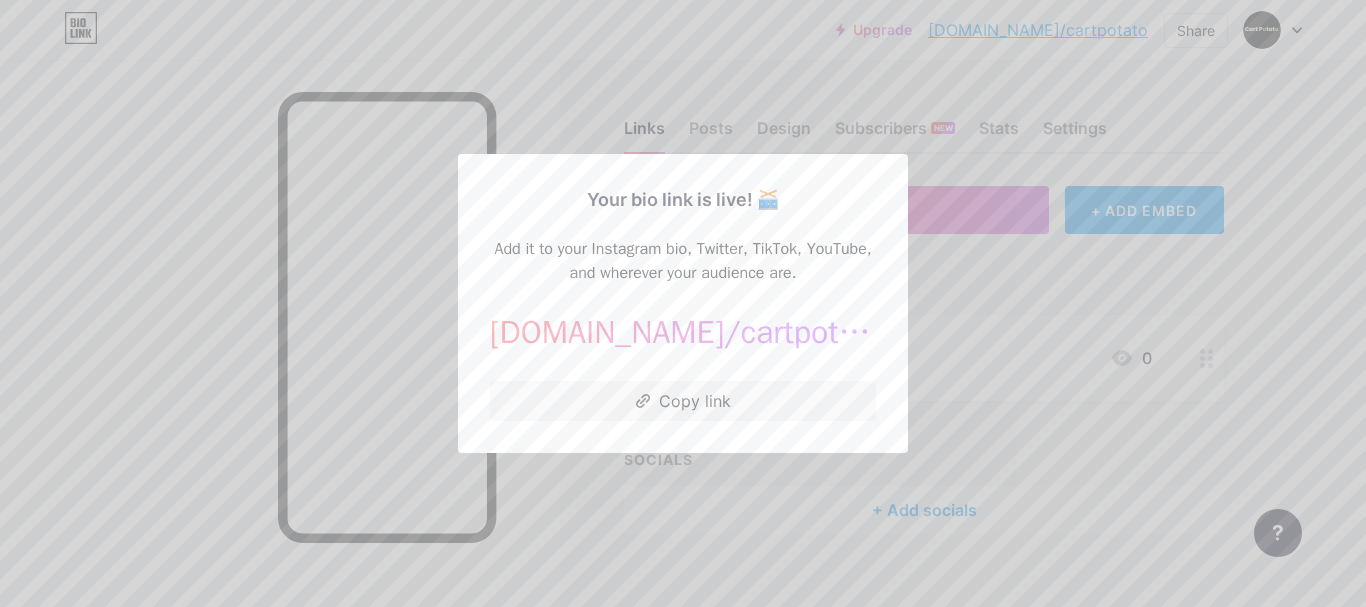 click at bounding box center [683, 303] 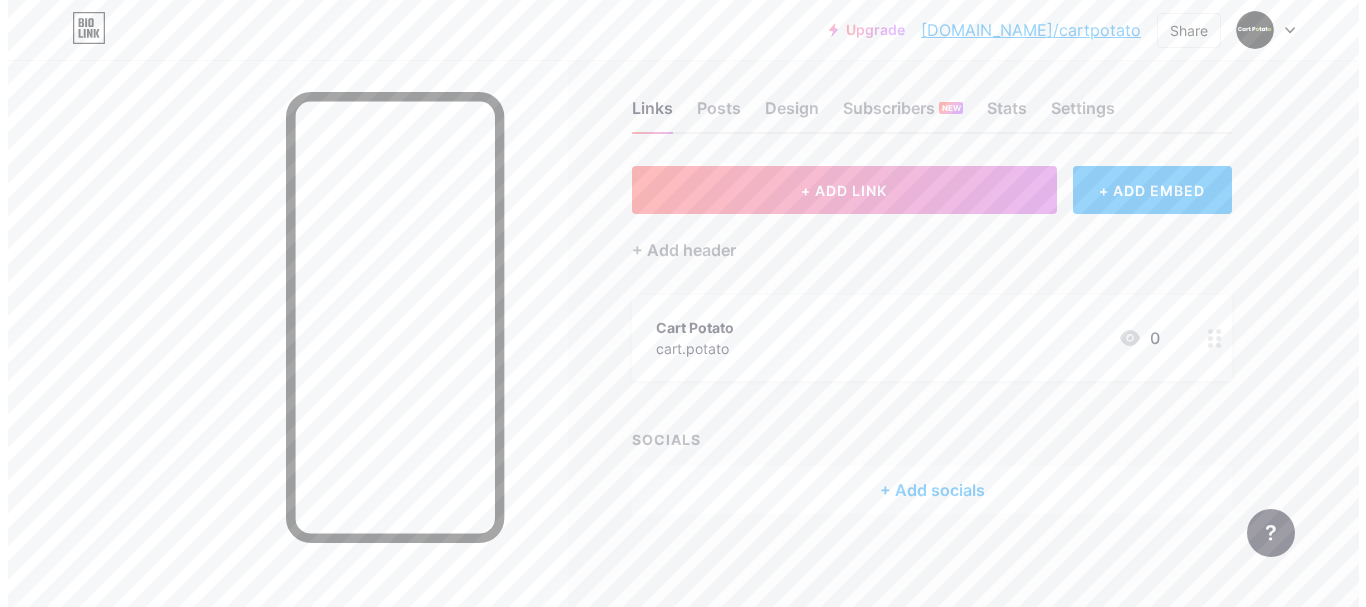 scroll, scrollTop: 26, scrollLeft: 0, axis: vertical 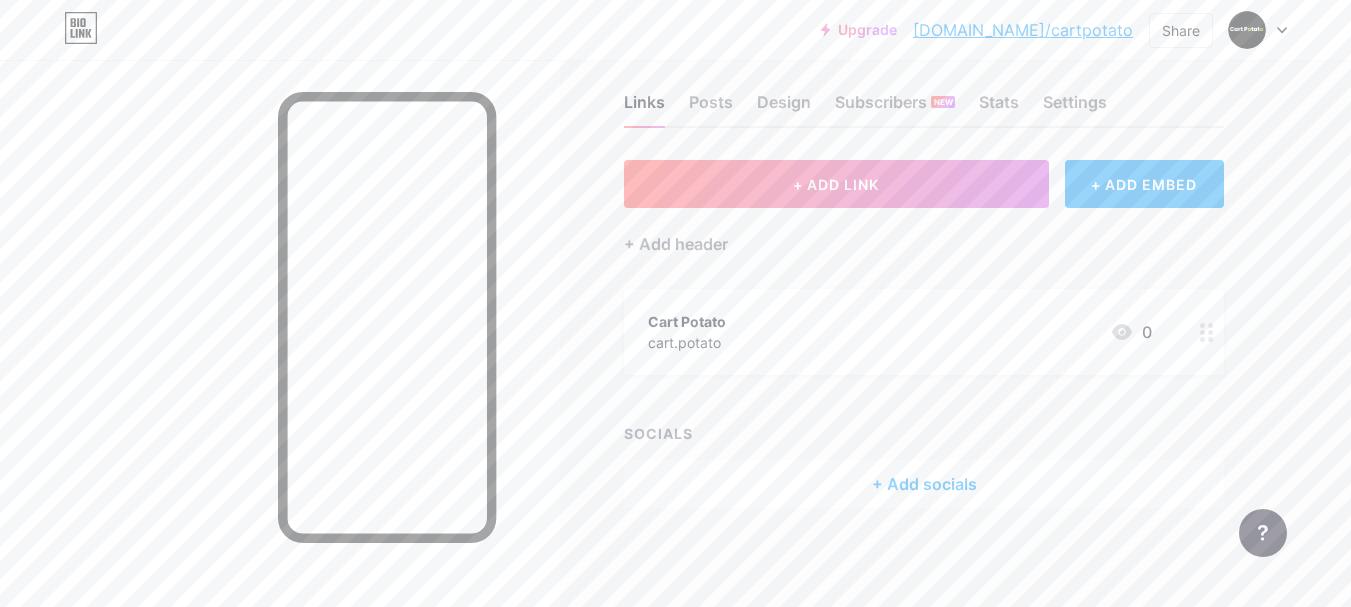 click on "+ Add socials" at bounding box center [924, 484] 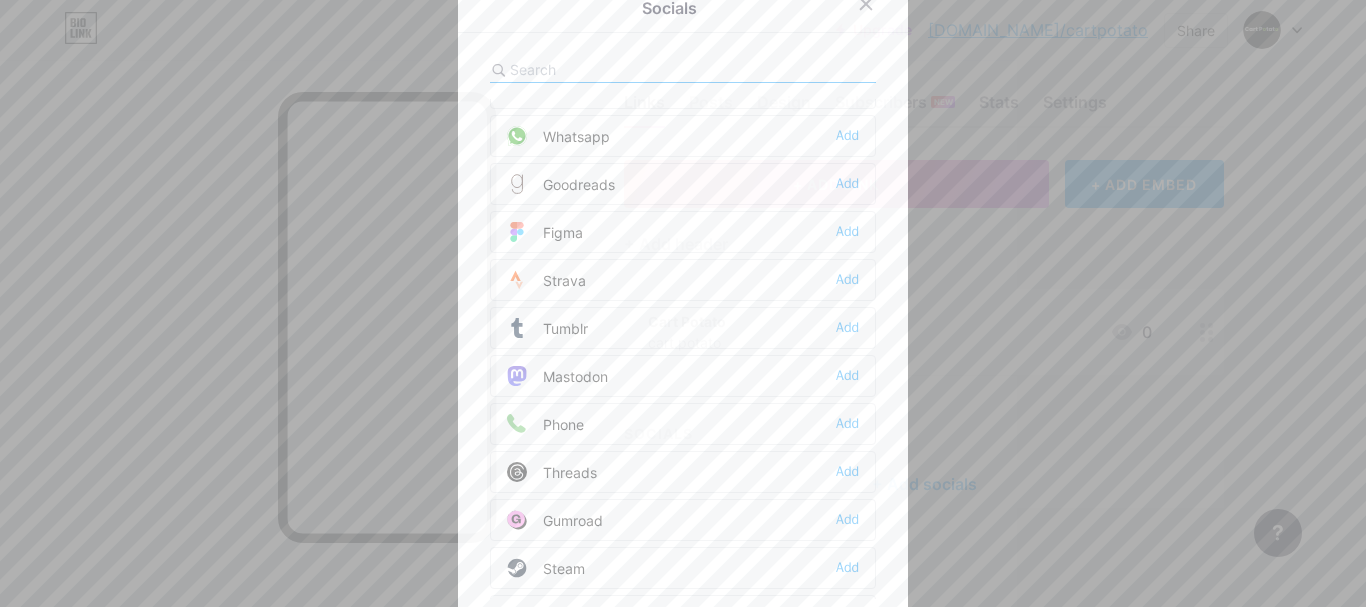 scroll, scrollTop: 1804, scrollLeft: 0, axis: vertical 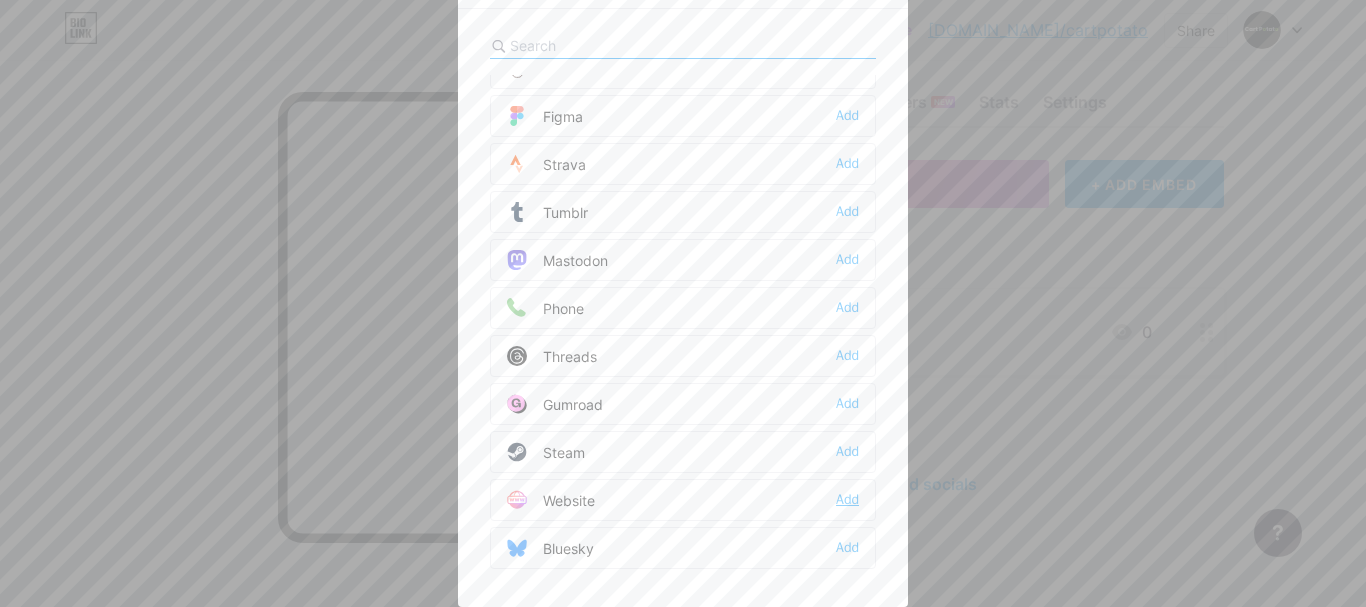 click on "Add" at bounding box center [847, 500] 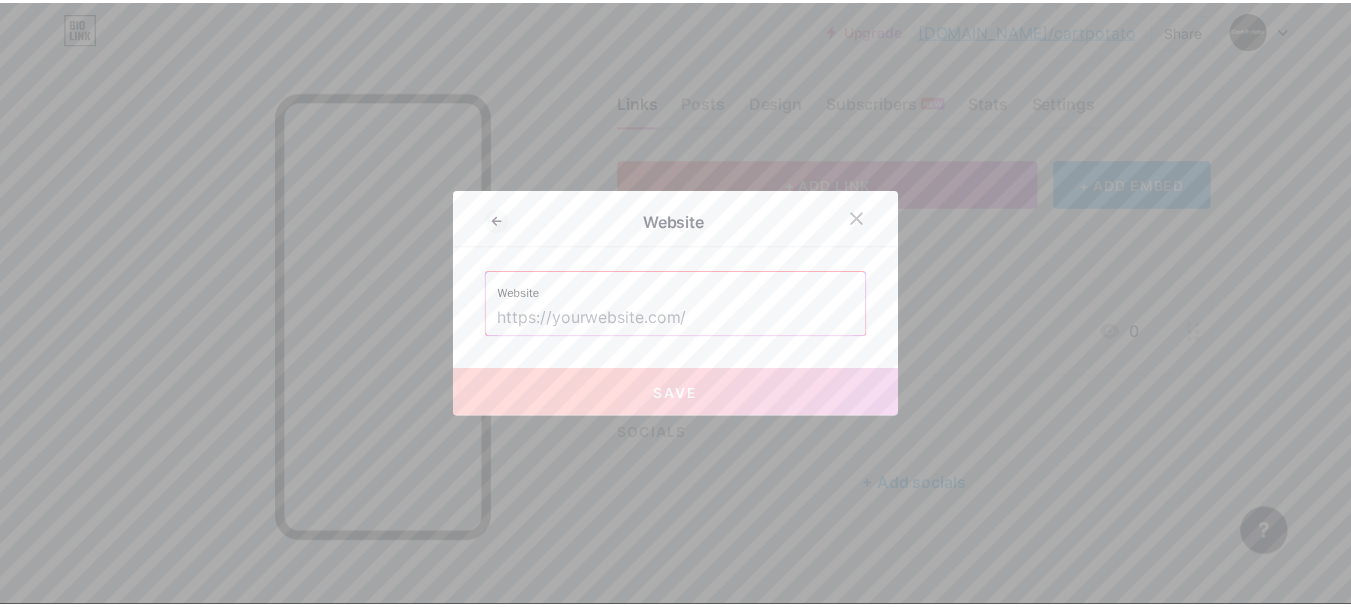 scroll, scrollTop: 0, scrollLeft: 0, axis: both 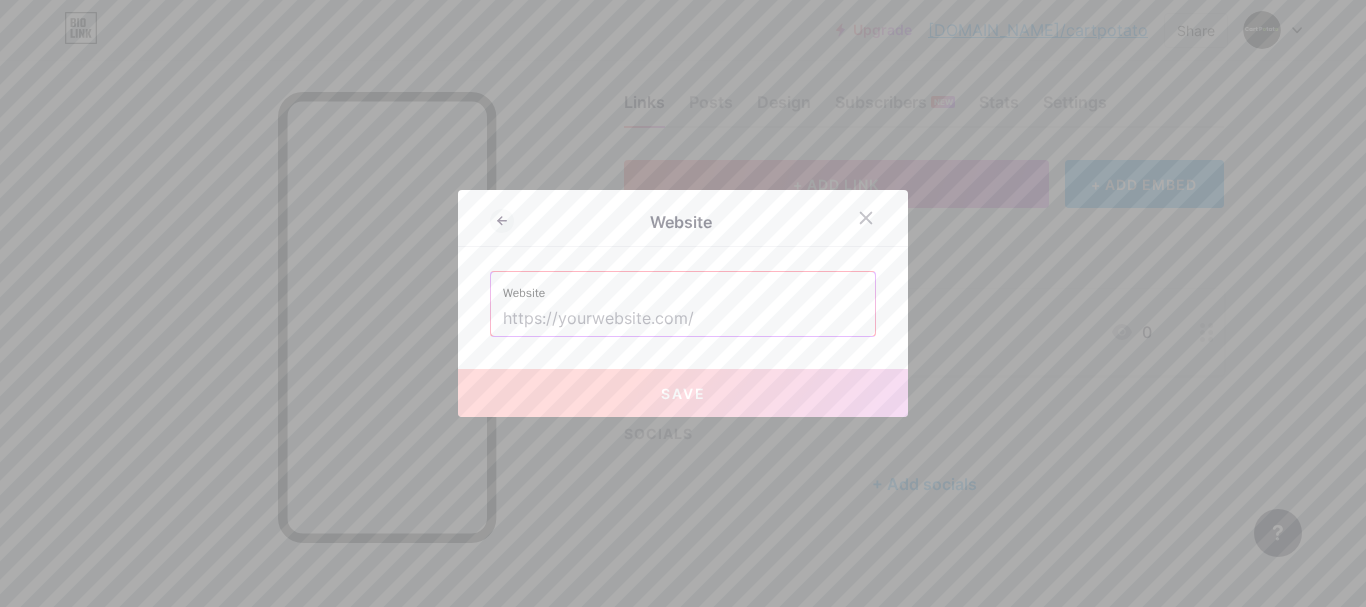 click at bounding box center (683, 319) 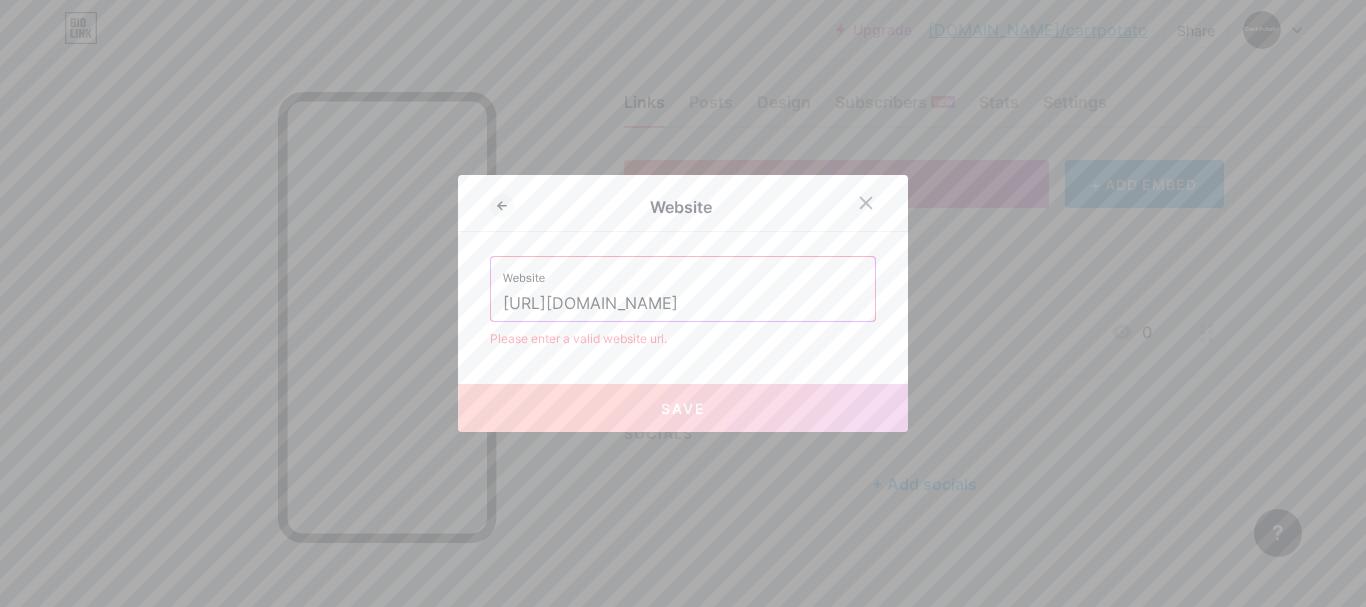click on "[URL][DOMAIN_NAME]" at bounding box center [683, 304] 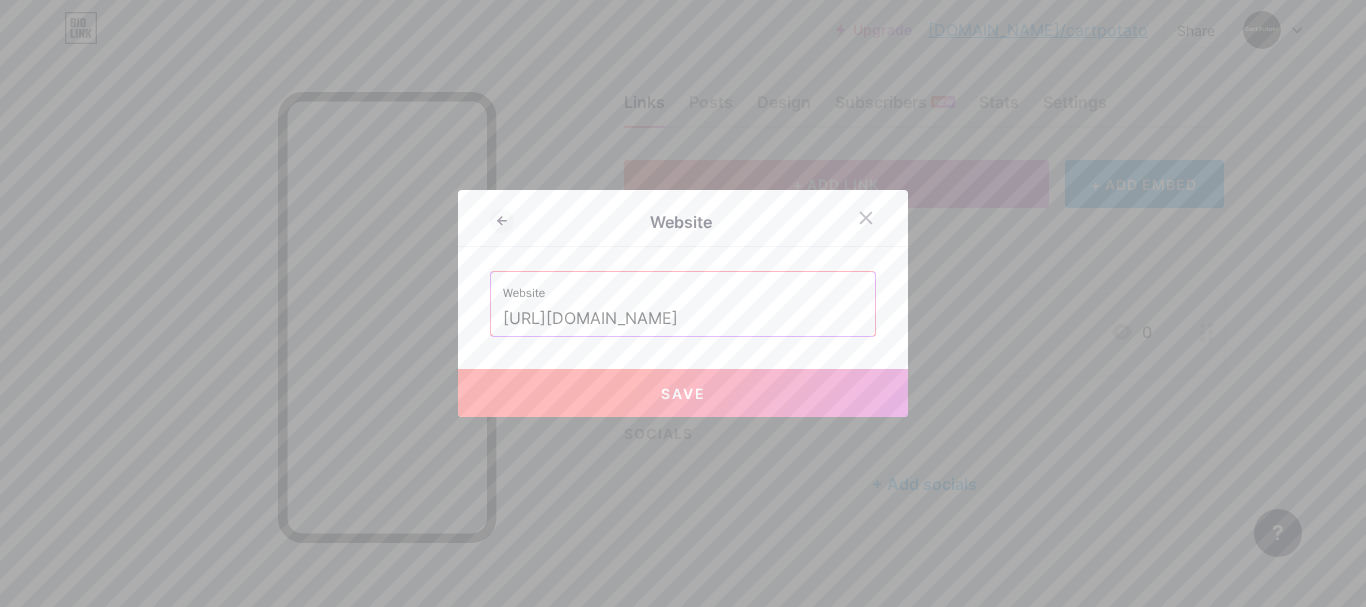 type on "[URL][DOMAIN_NAME]" 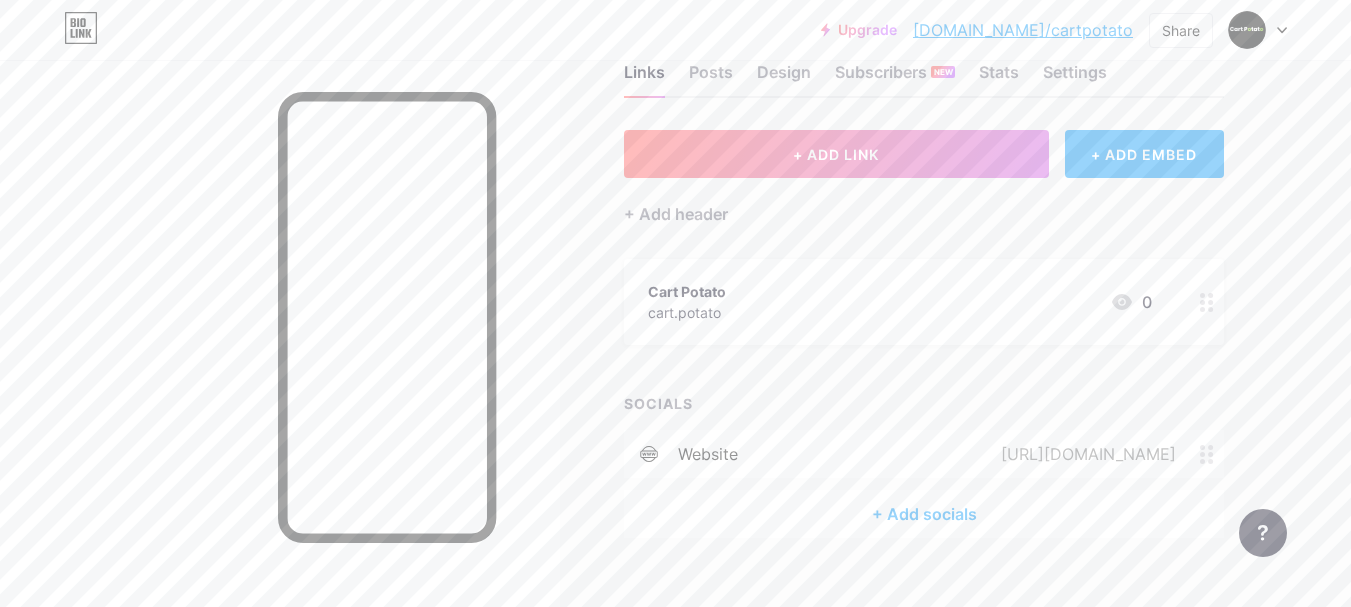 scroll, scrollTop: 86, scrollLeft: 0, axis: vertical 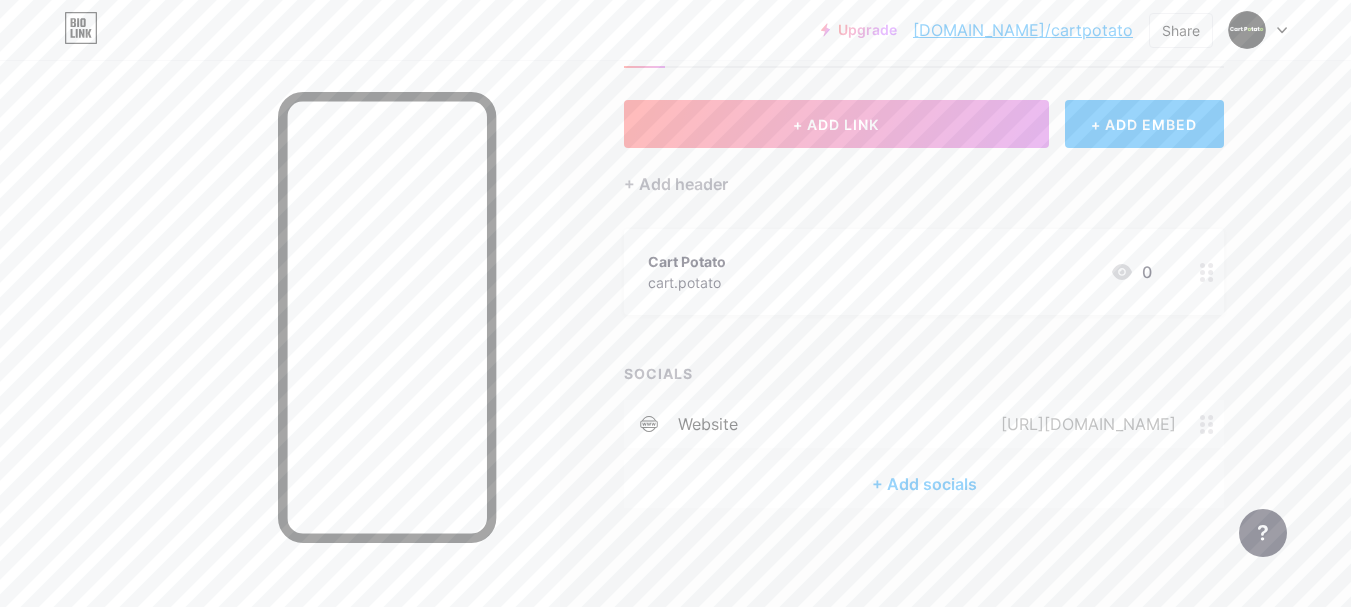 click on "+ Add socials" at bounding box center (924, 484) 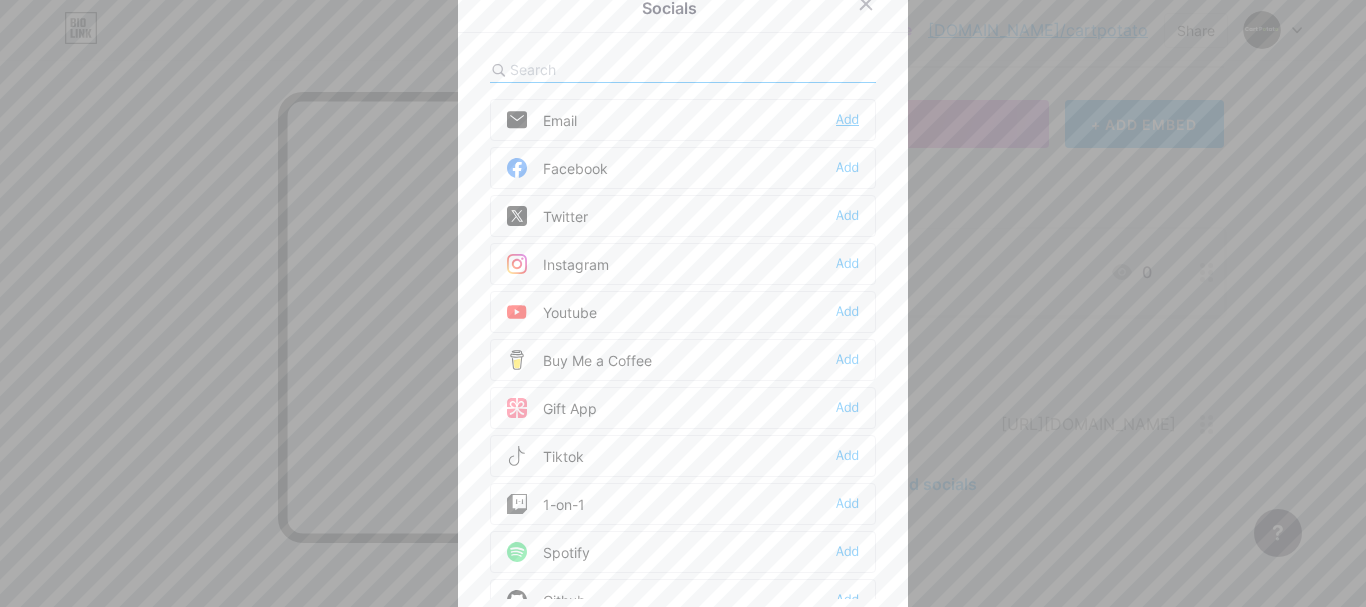 click on "Add" at bounding box center [847, 120] 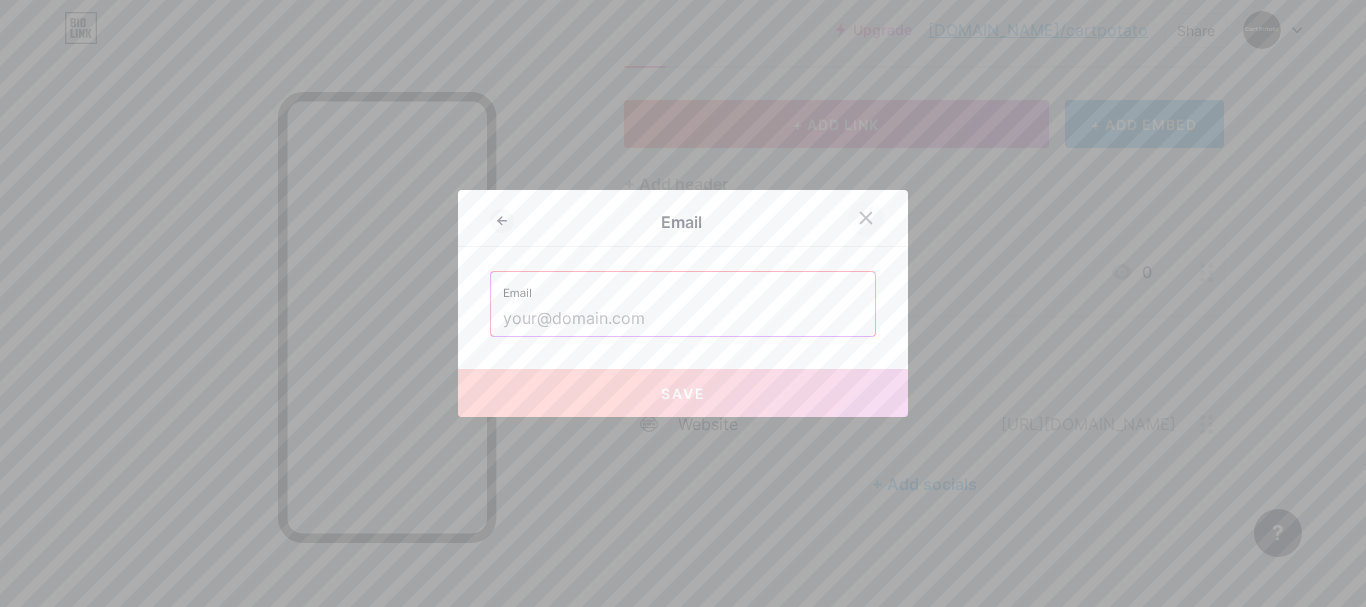 click 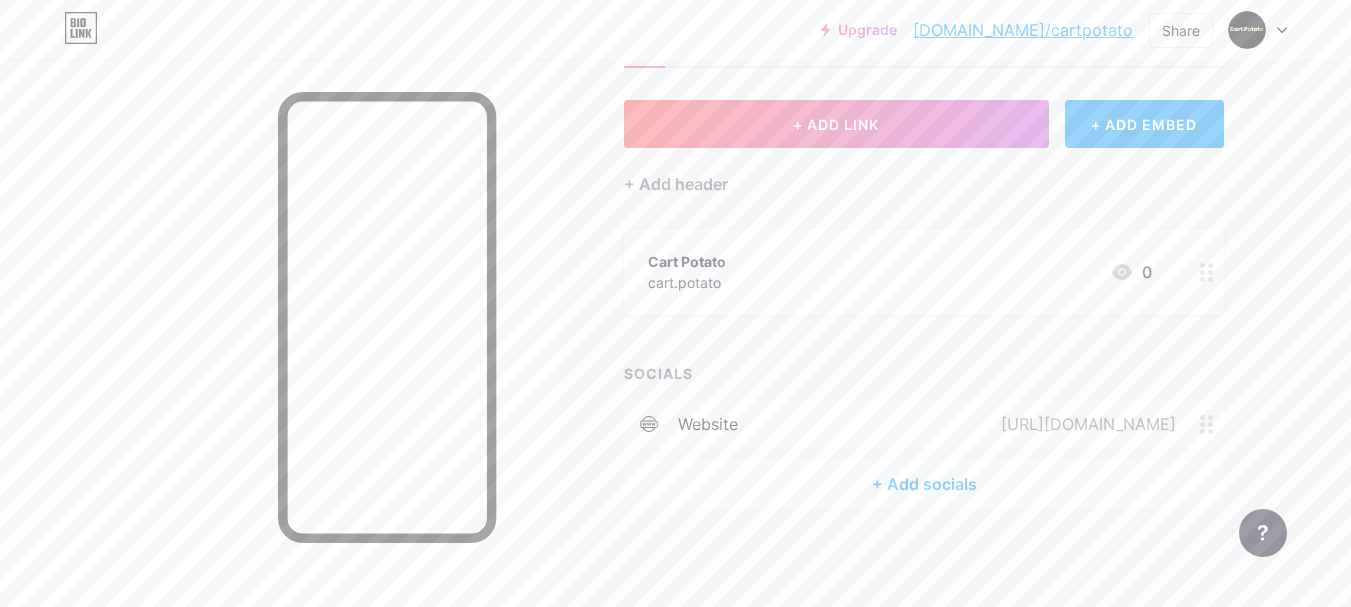 click on "+ Add socials" at bounding box center [924, 484] 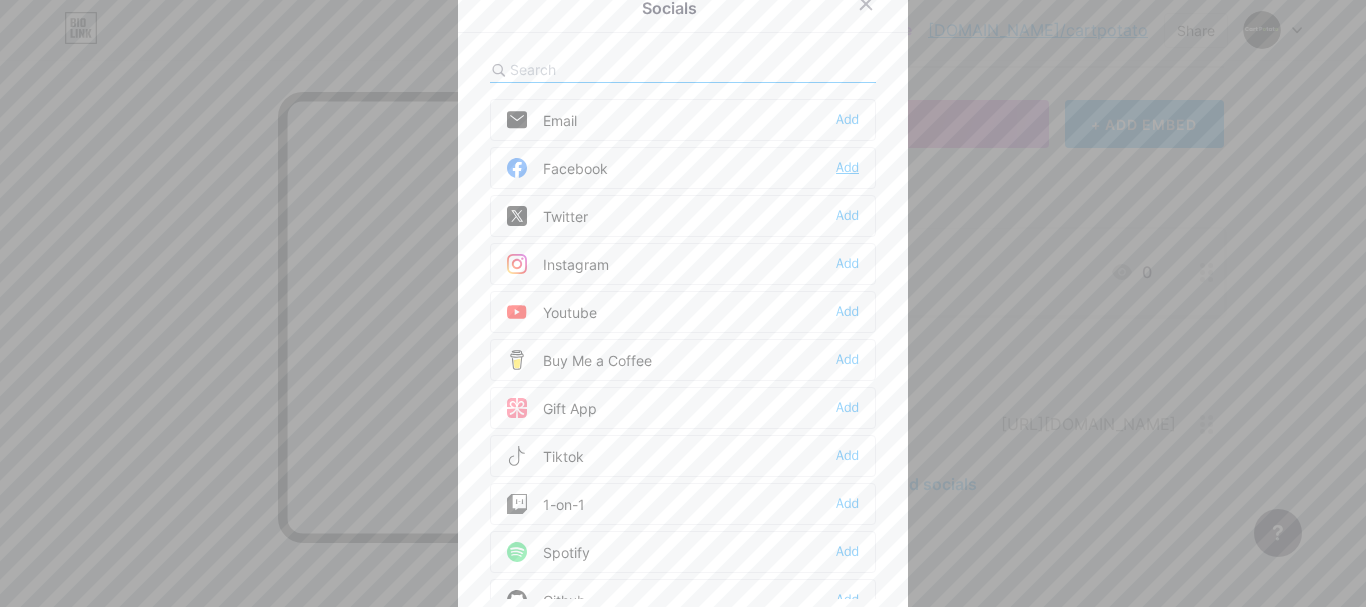click on "Add" at bounding box center (847, 168) 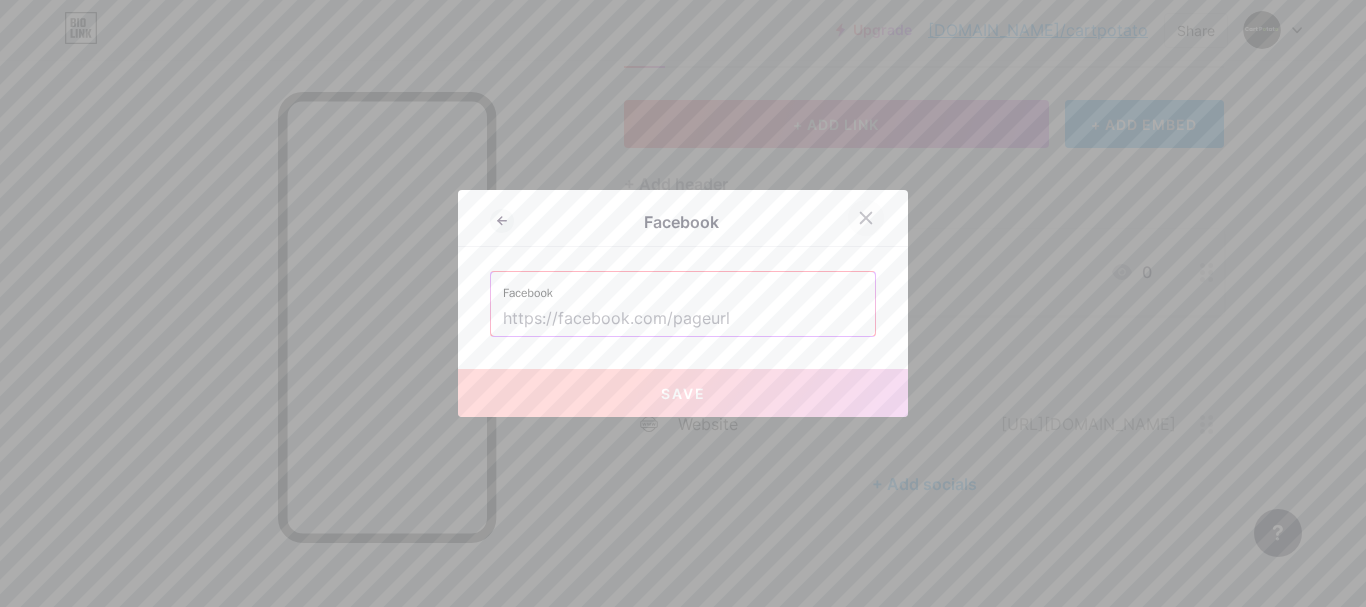 click 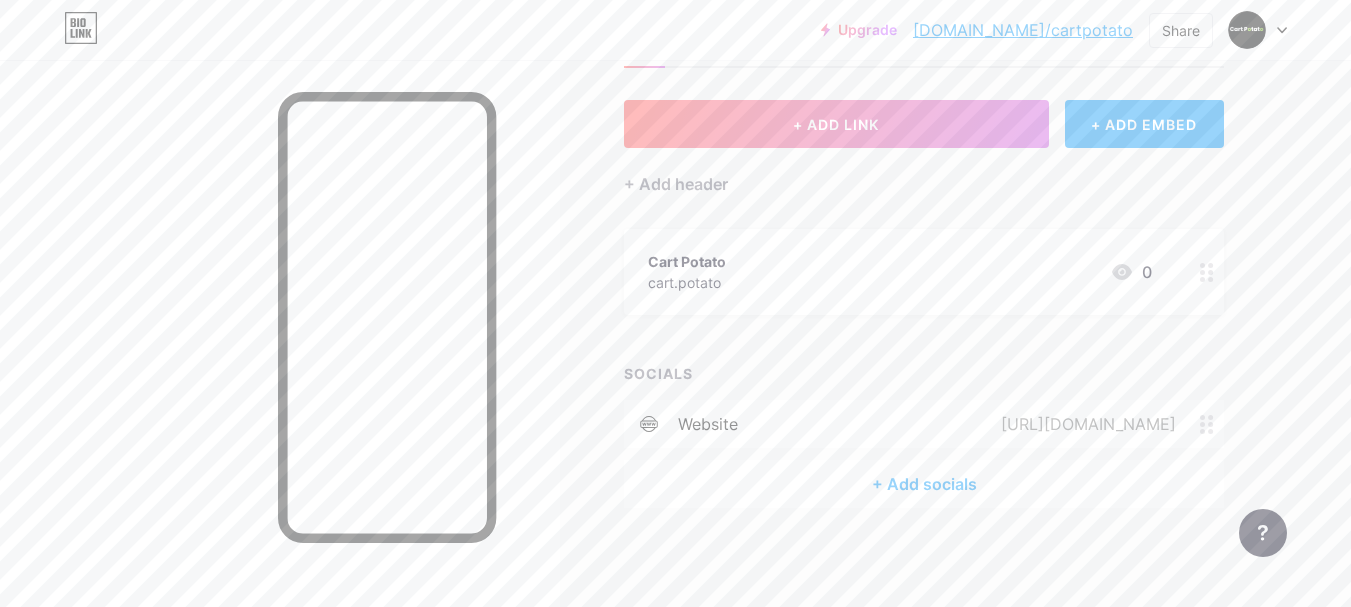 click on "+ Add socials" at bounding box center [924, 484] 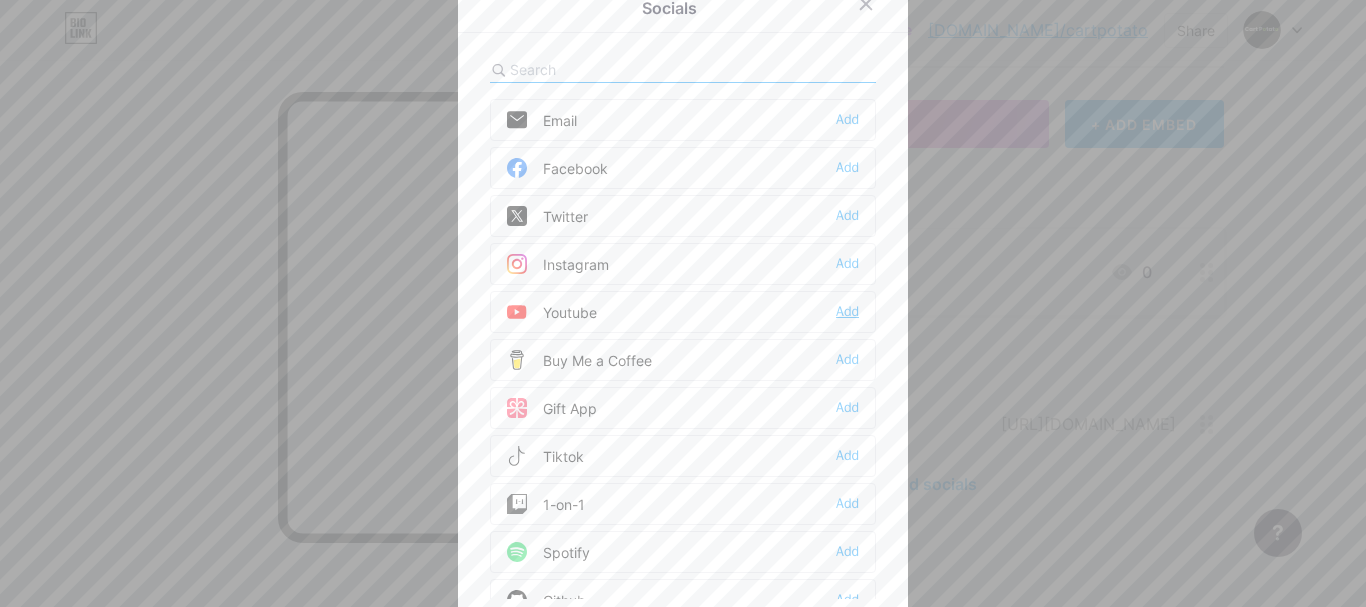 click on "Add" at bounding box center [847, 312] 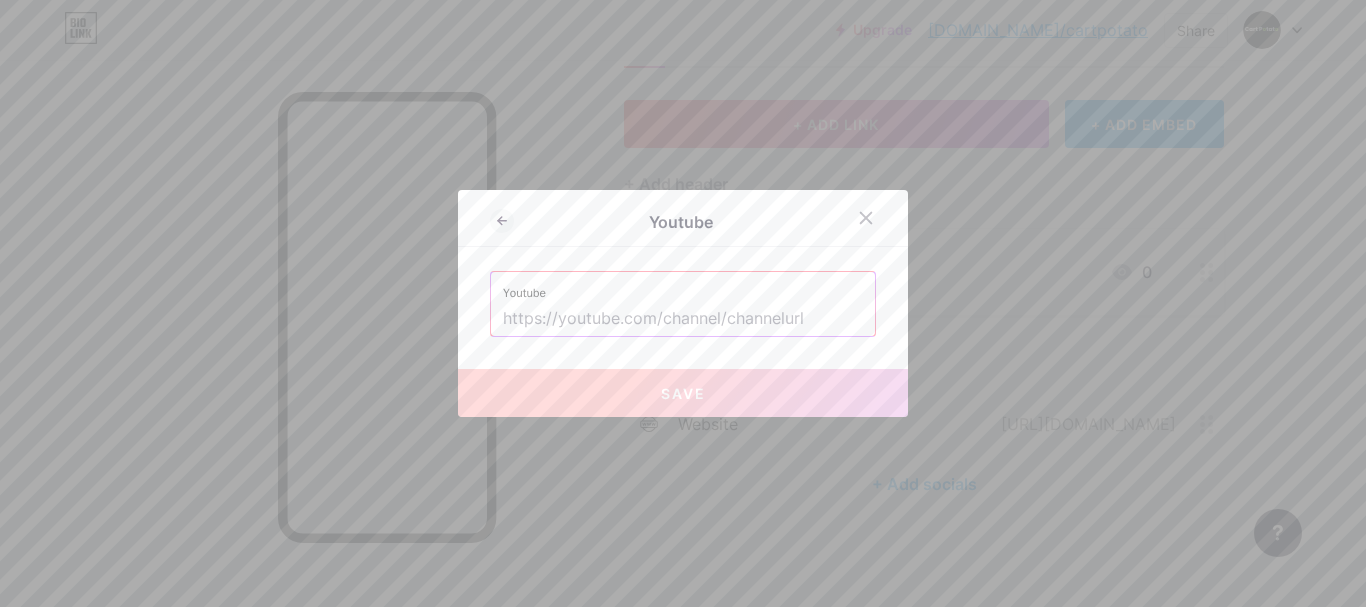click at bounding box center [683, 319] 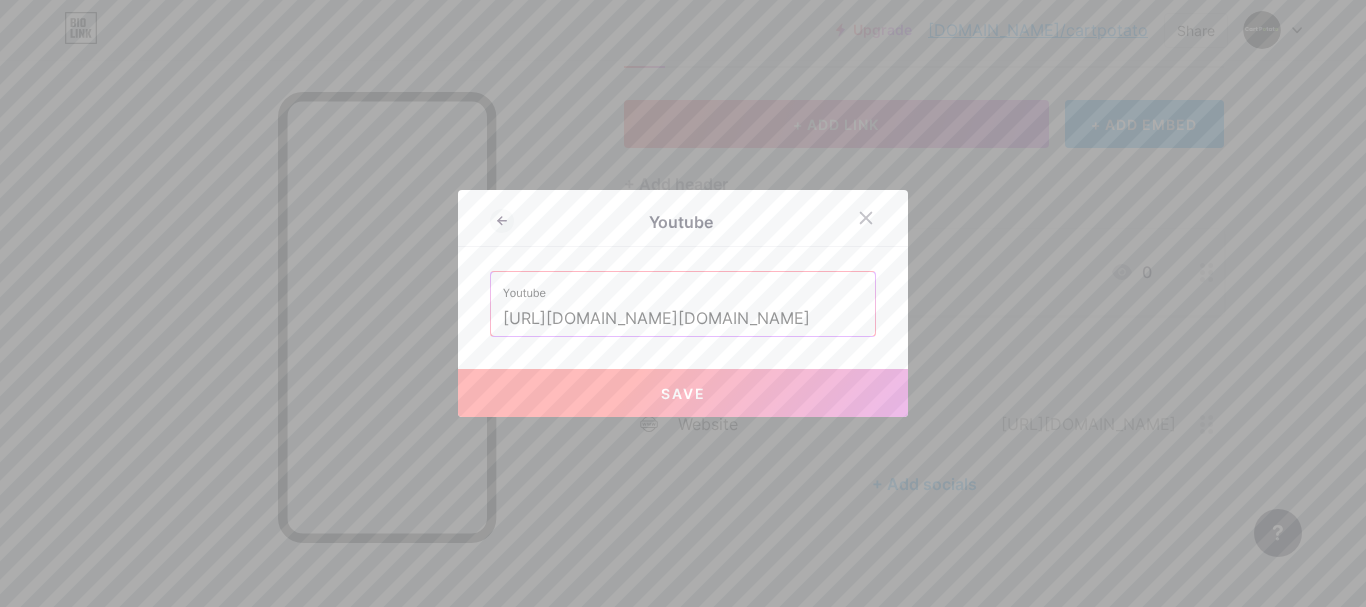 type on "[URL][DOMAIN_NAME][DOMAIN_NAME]" 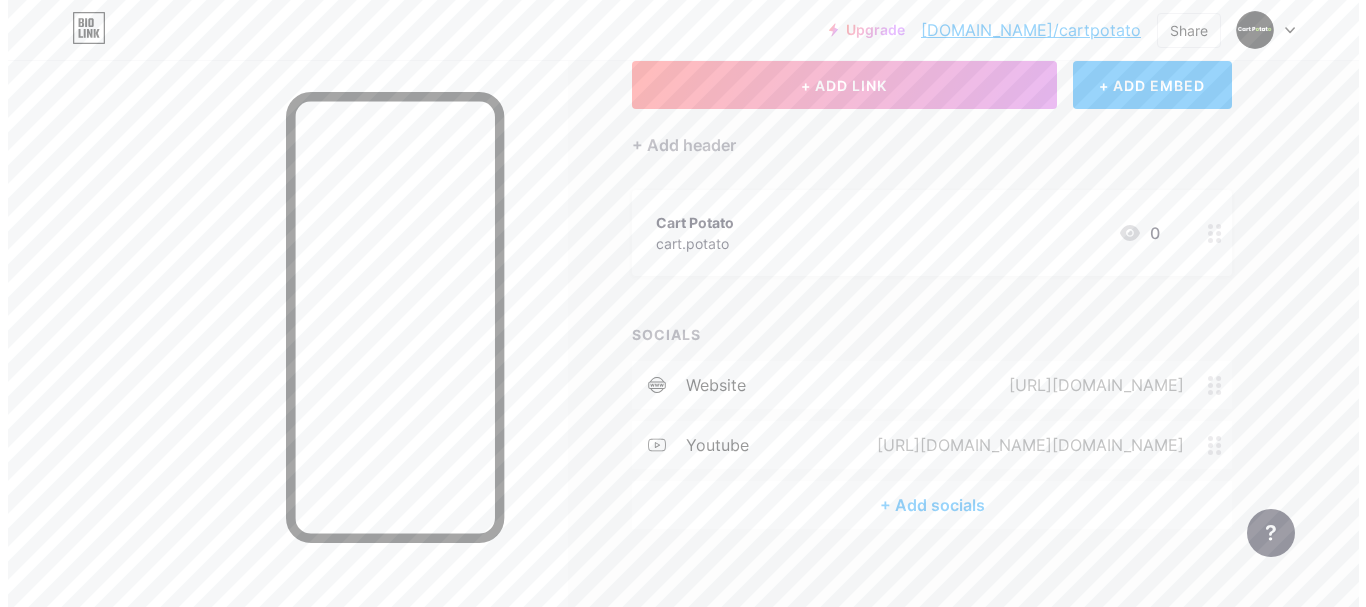 scroll, scrollTop: 146, scrollLeft: 0, axis: vertical 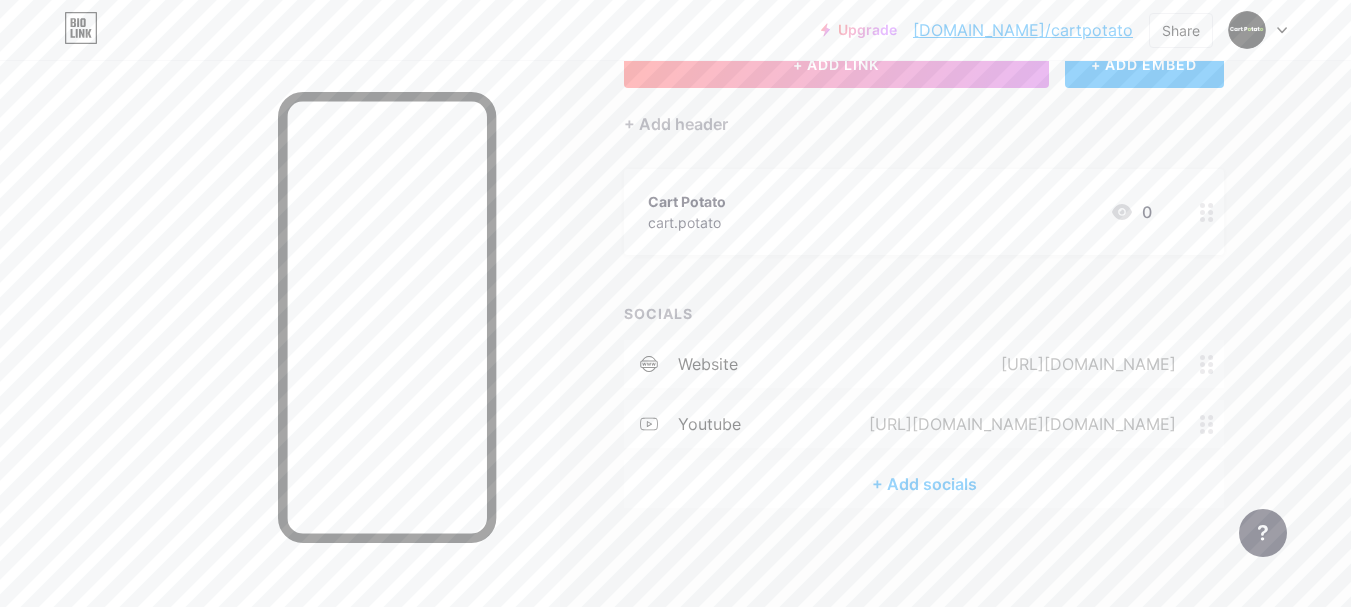 click on "+ Add socials" at bounding box center (924, 484) 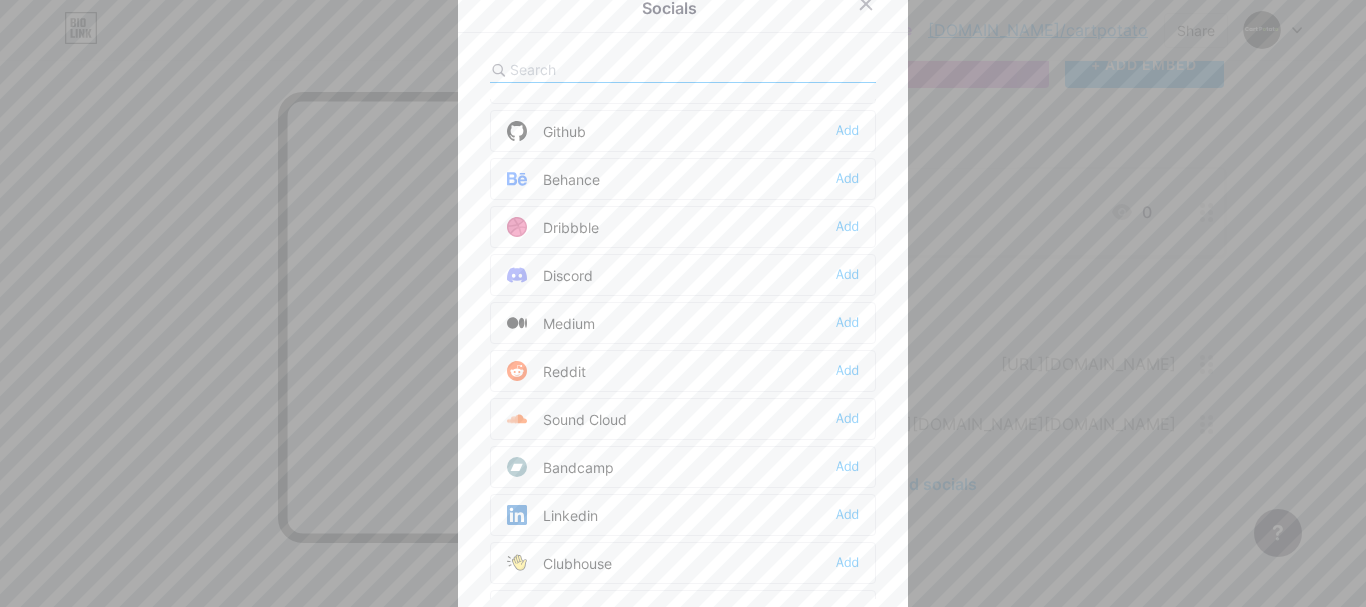 scroll, scrollTop: 500, scrollLeft: 0, axis: vertical 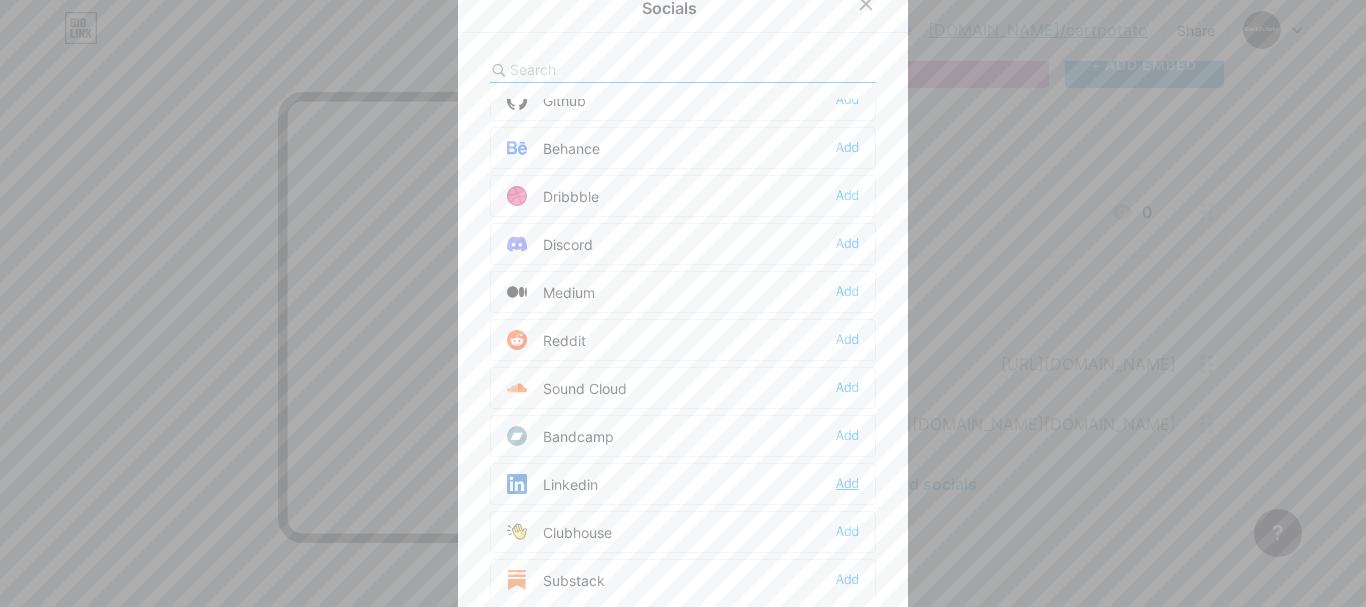 click on "Add" at bounding box center [847, 484] 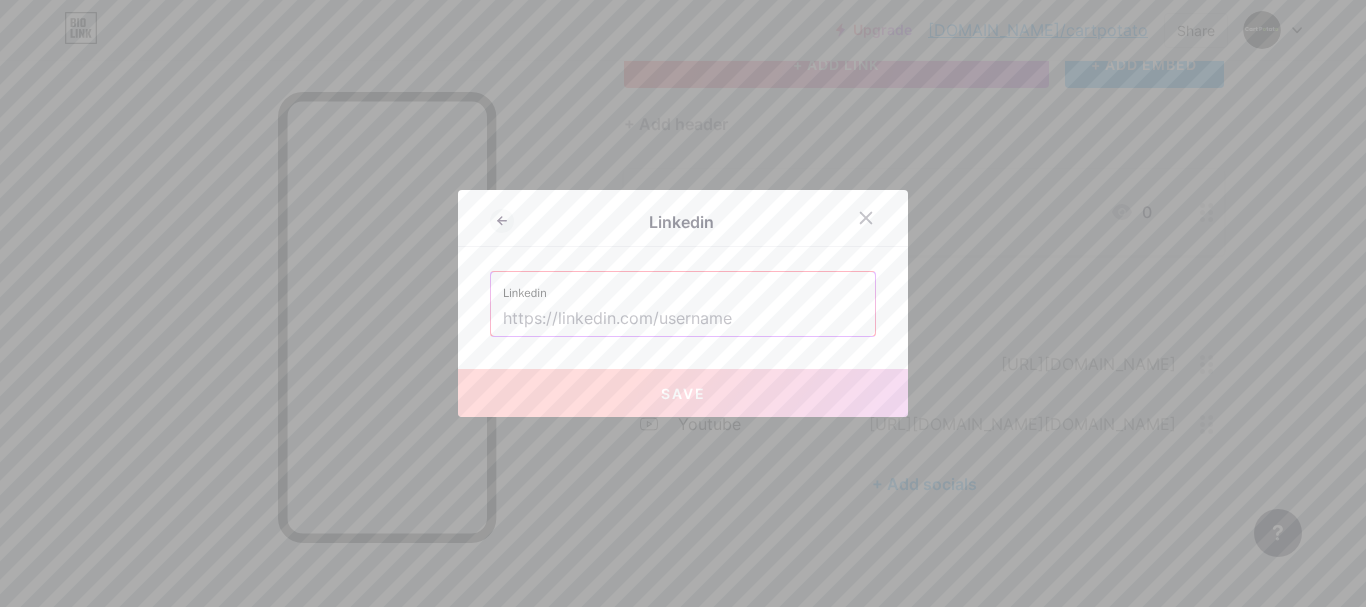 click at bounding box center (683, 319) 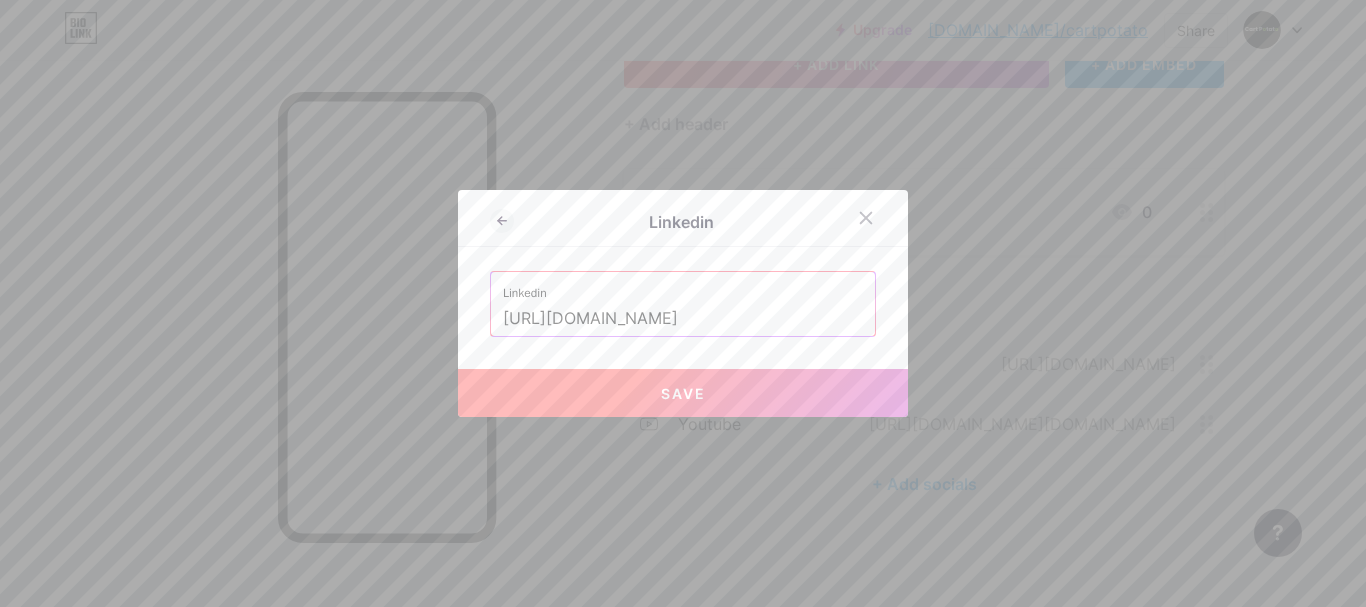 scroll, scrollTop: 0, scrollLeft: 4, axis: horizontal 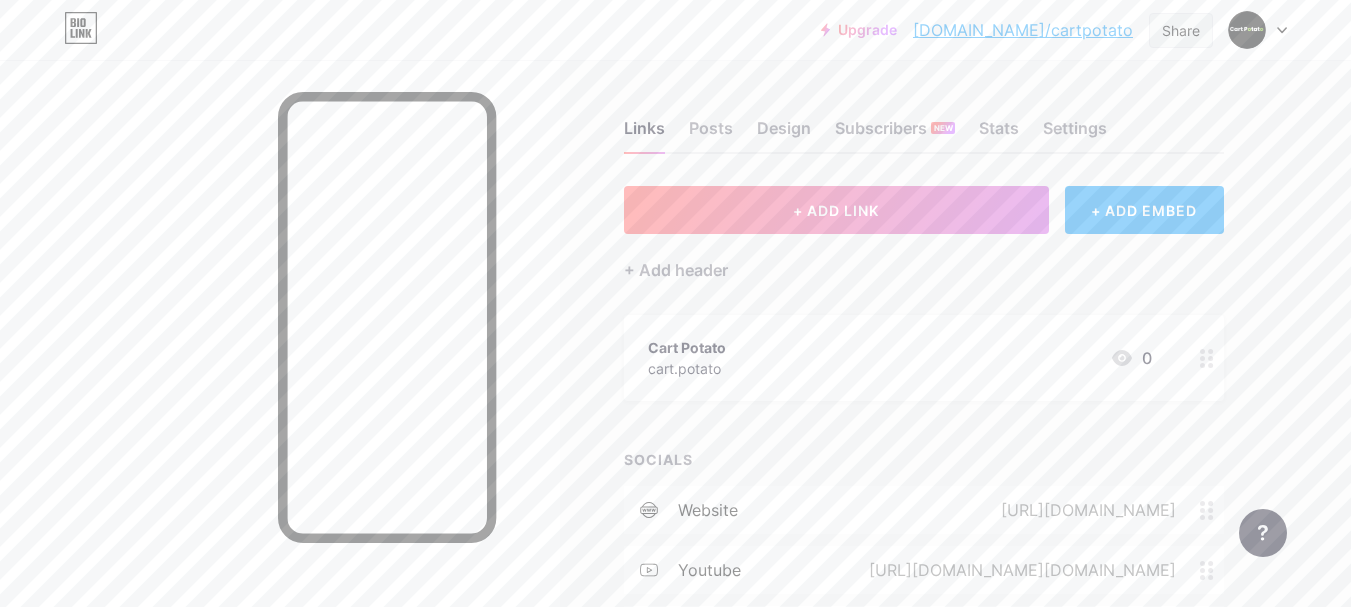 click on "Share" at bounding box center [1181, 30] 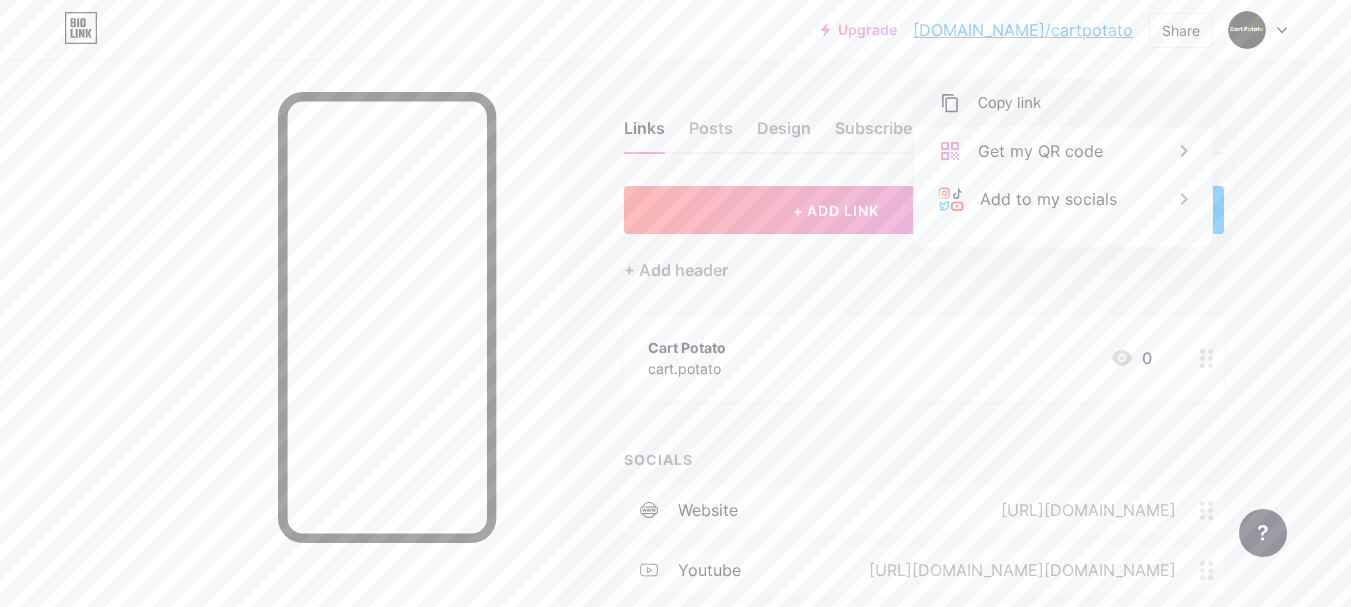 click on "Copy link" at bounding box center [1009, 103] 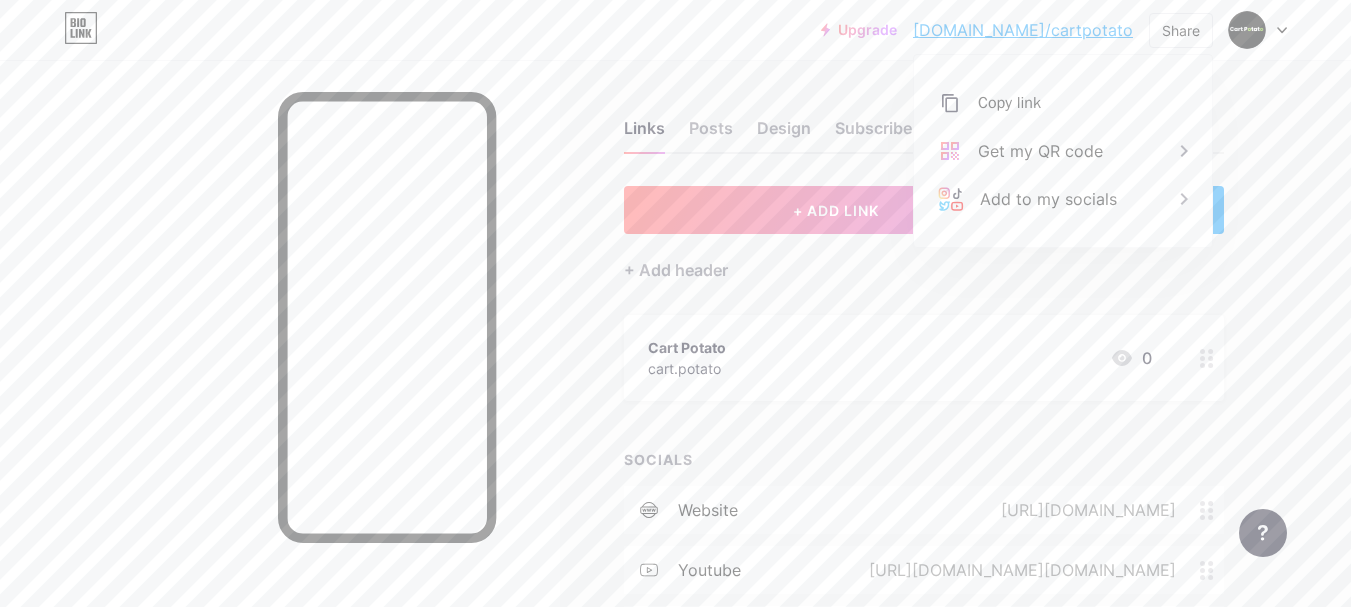 click on "Upgrade   [DOMAIN_NAME]/cartpo...   [DOMAIN_NAME]/cartpotato   Share
Copy link   [URL][DOMAIN_NAME]
Get my QR code
Add to my socials                   Switch accounts     Cart Potato   [DOMAIN_NAME]/cartpotato       + Add a new page        Account settings   Logout   Link Copied
Links
Posts
Design
Subscribers
NEW
Stats
Settings       + ADD LINK     + ADD EMBED
+ Add header
Cart Potato
cart.potato
0
SOCIALS                     website
[URL][DOMAIN_NAME]
youtube
[URL][DOMAIN_NAME][DOMAIN_NAME]
linkedin                 + Add socials" at bounding box center [675, 407] 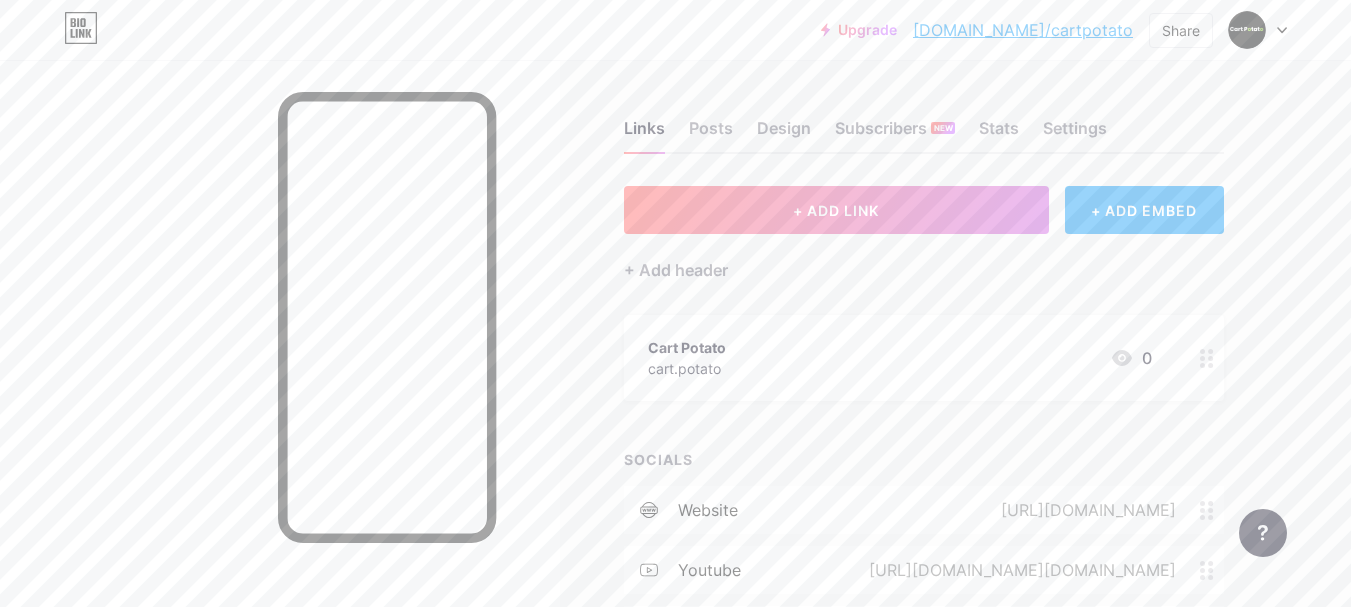 click on "Cart Potato" at bounding box center [687, 347] 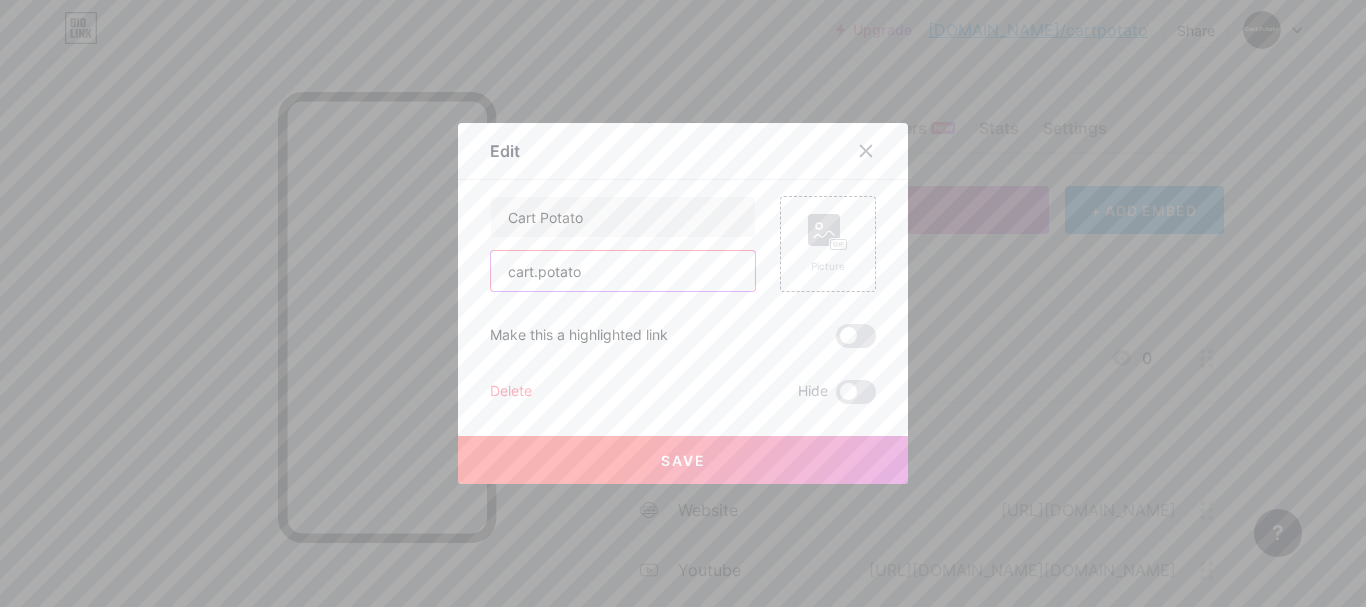 click on "cart.potato" at bounding box center [623, 271] 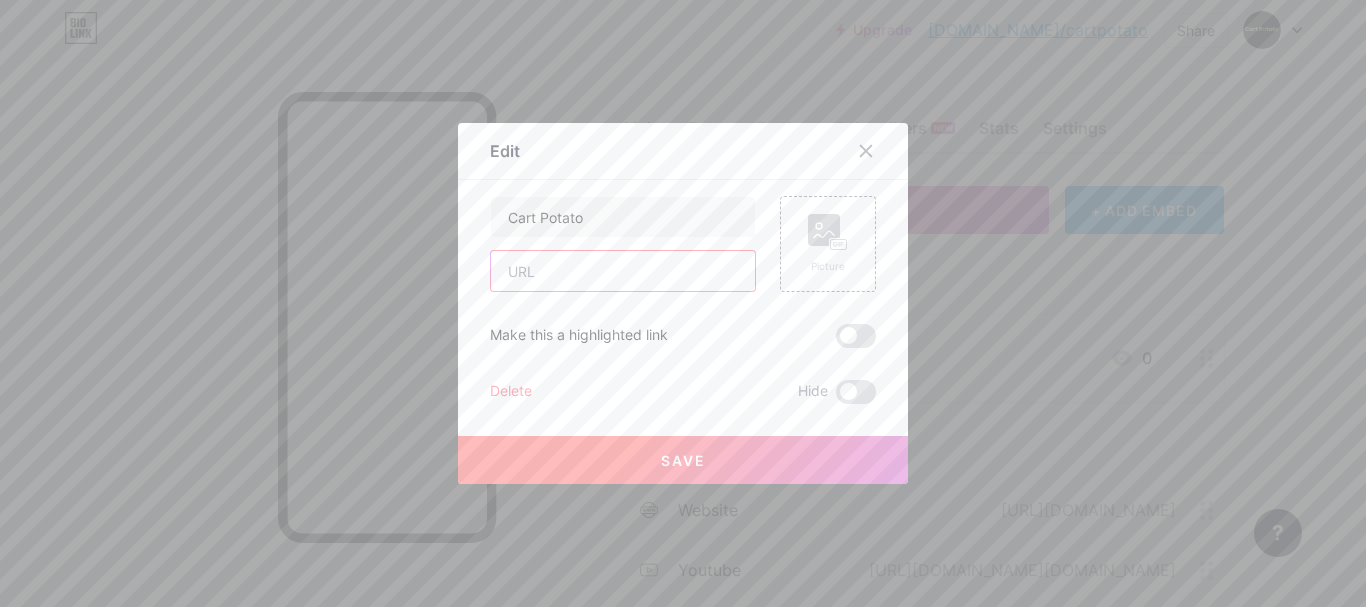 type 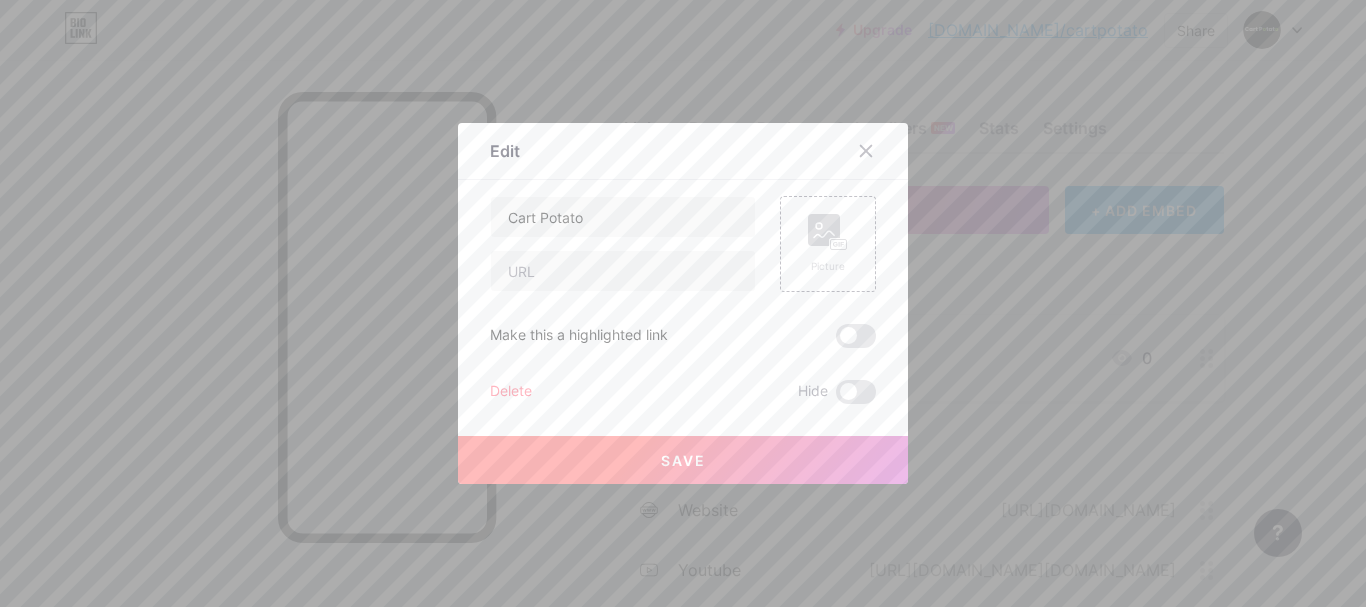 click on "Delete" at bounding box center (511, 392) 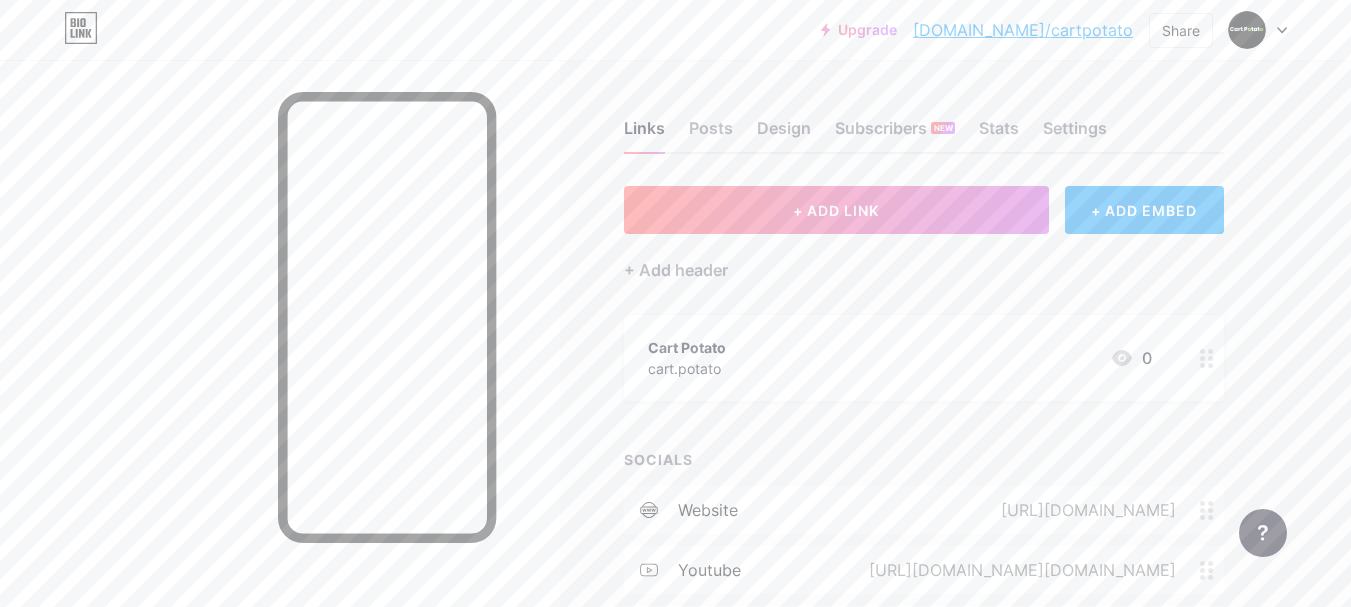 click on "Confirm" at bounding box center (788, 380) 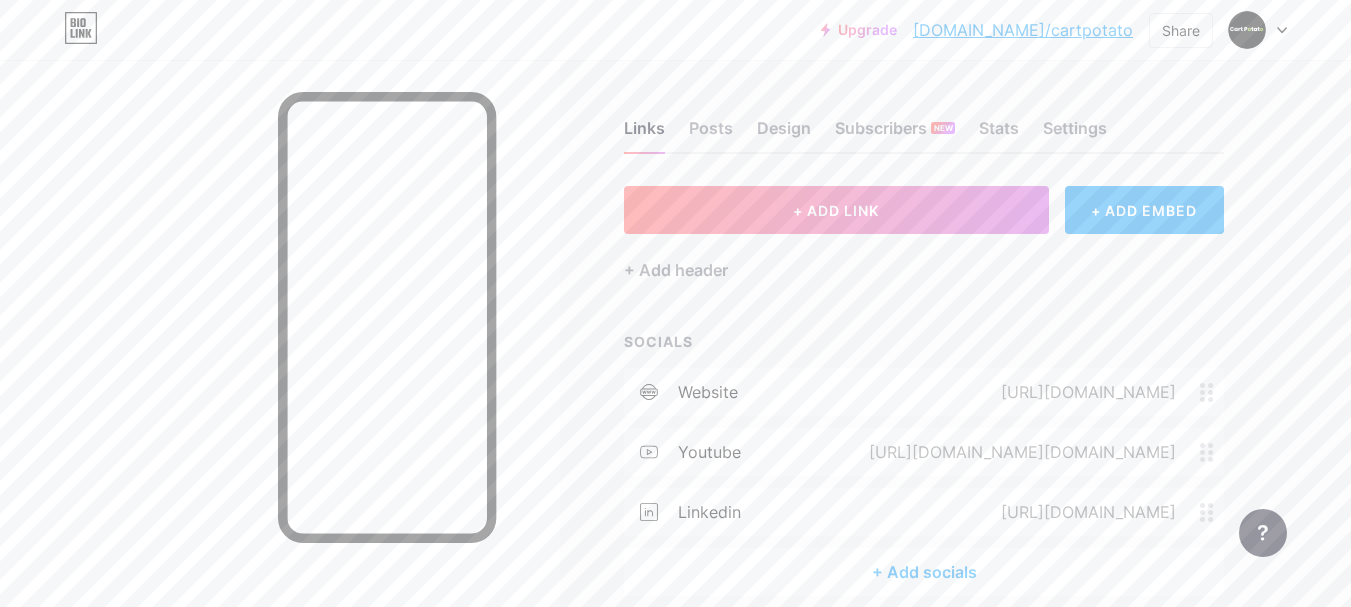 scroll, scrollTop: 88, scrollLeft: 0, axis: vertical 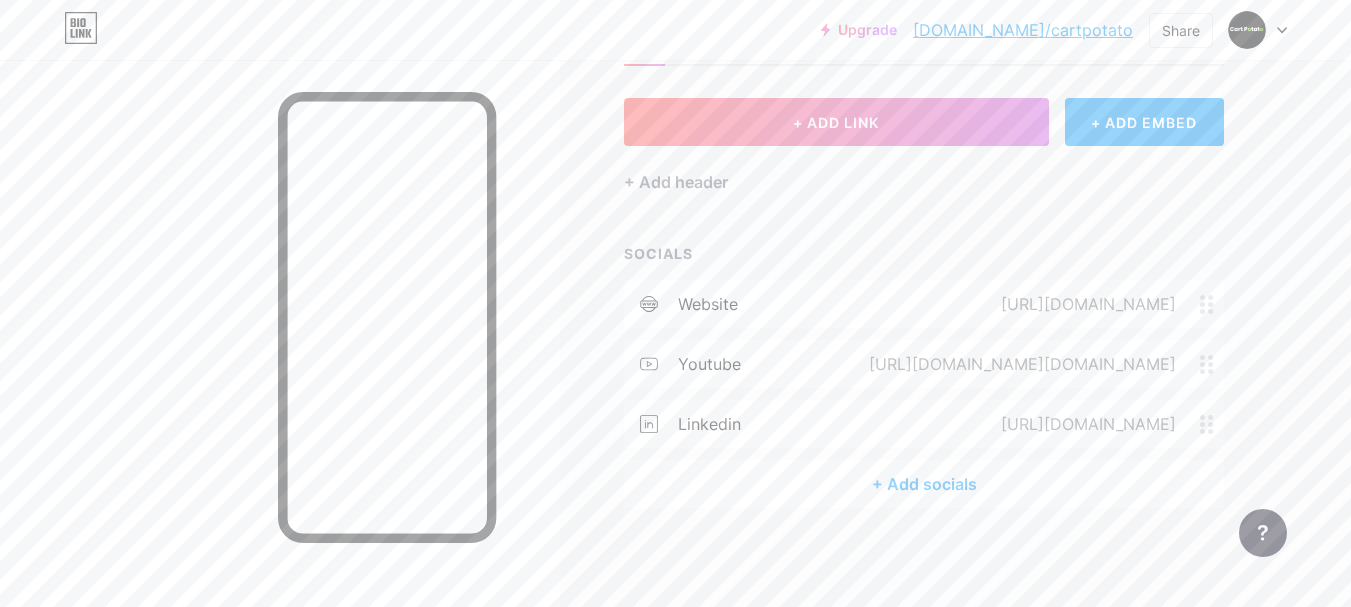 click on "+ Add socials" at bounding box center (924, 484) 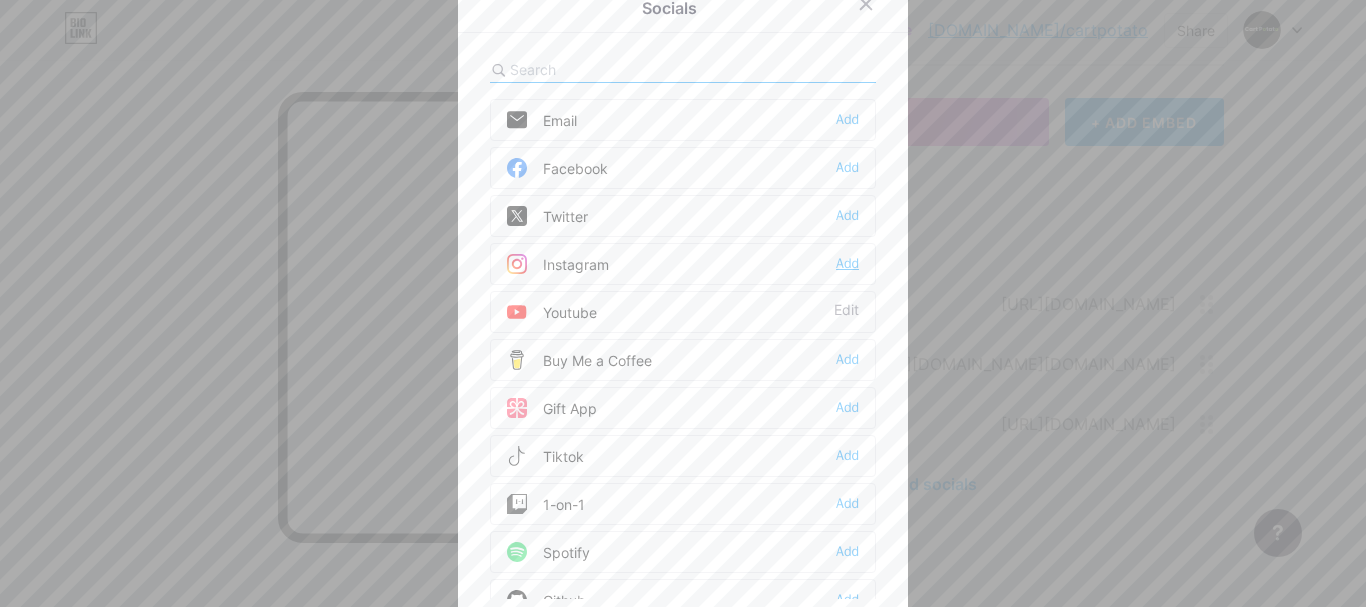click on "Add" at bounding box center [847, 264] 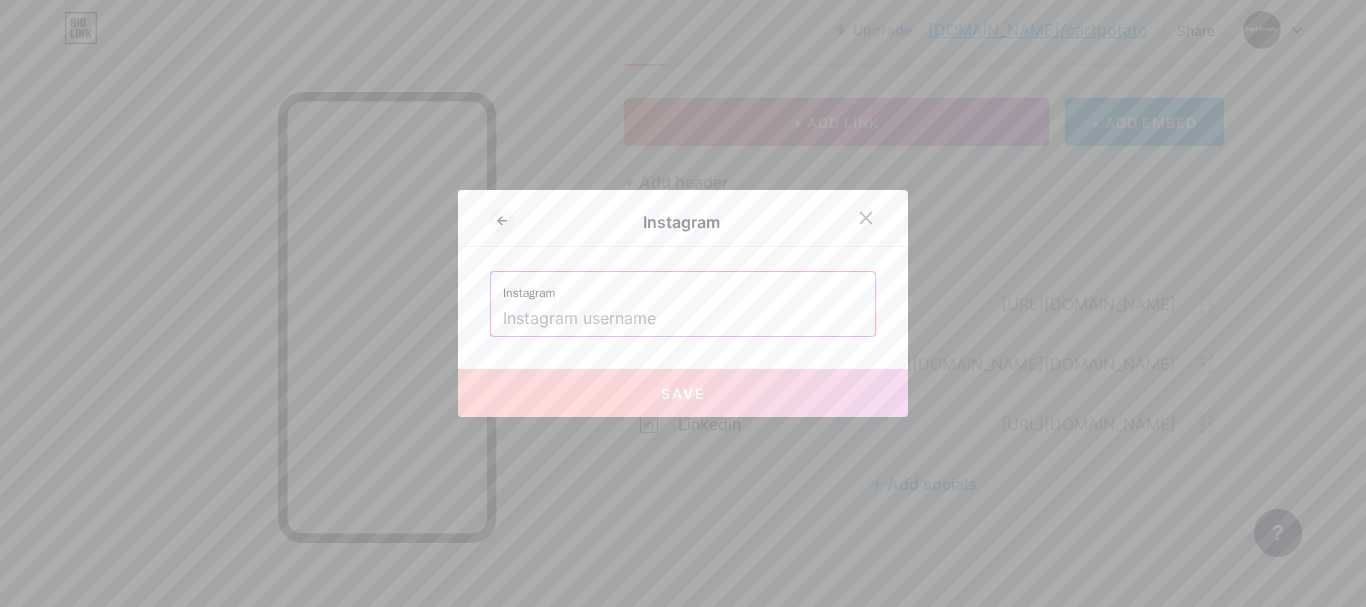 click at bounding box center (683, 319) 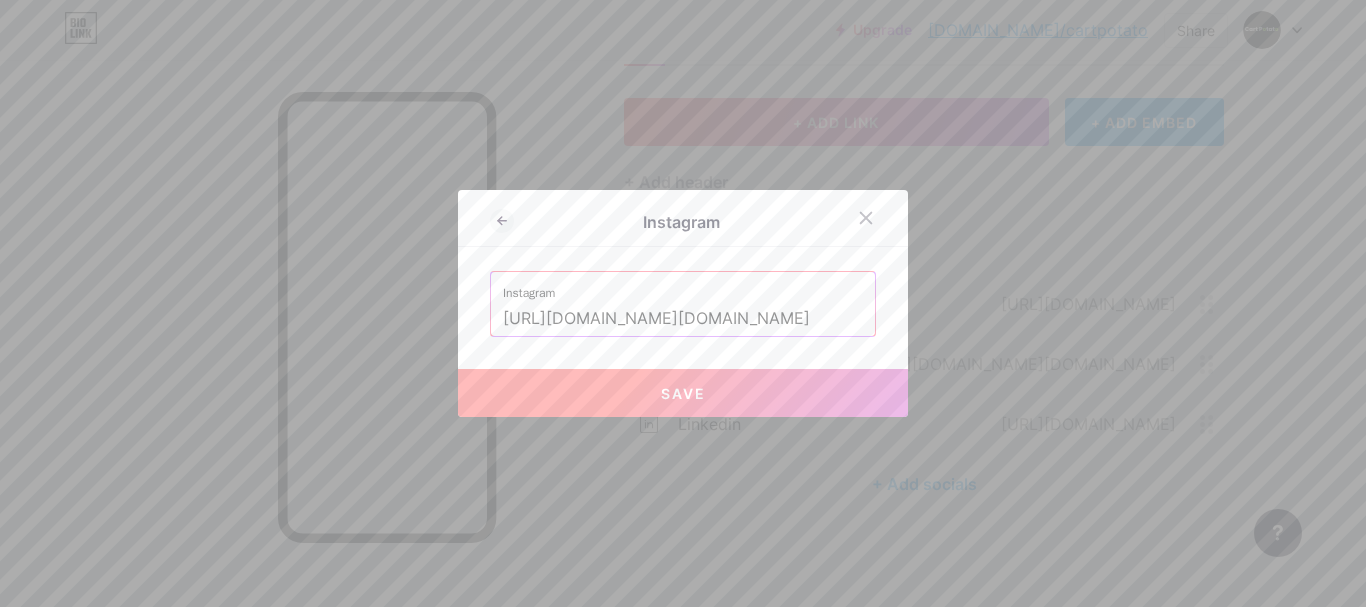 drag, startPoint x: 708, startPoint y: 322, endPoint x: 663, endPoint y: 322, distance: 45 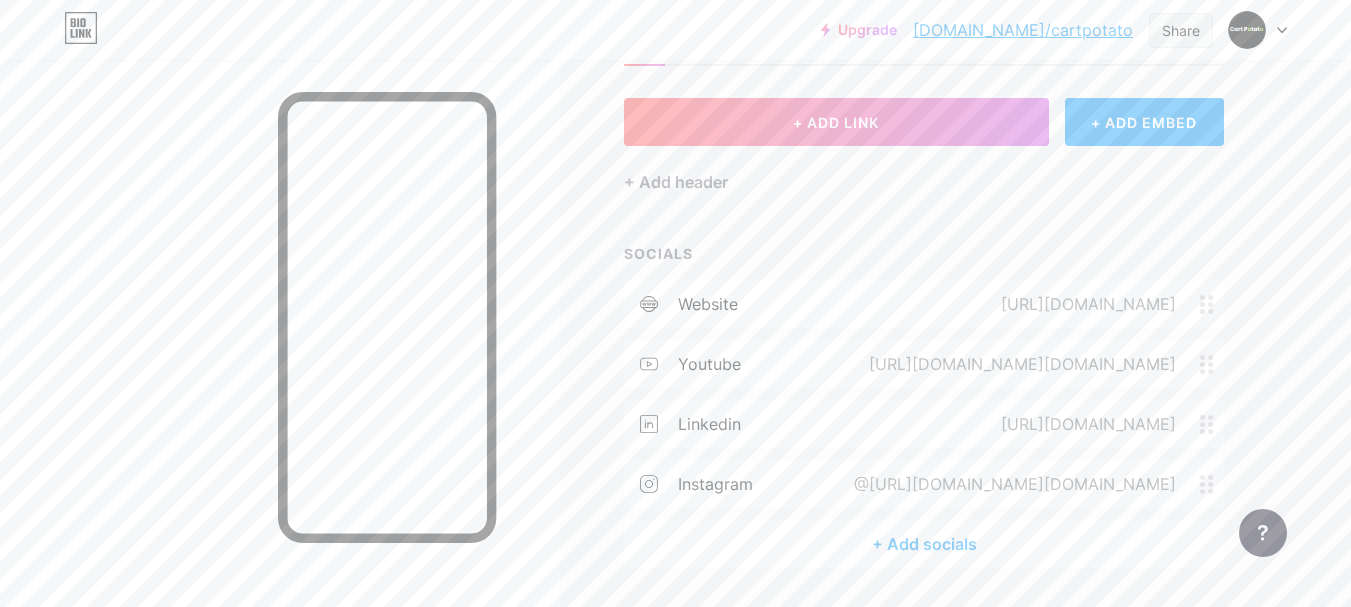 click on "Share" at bounding box center (1181, 30) 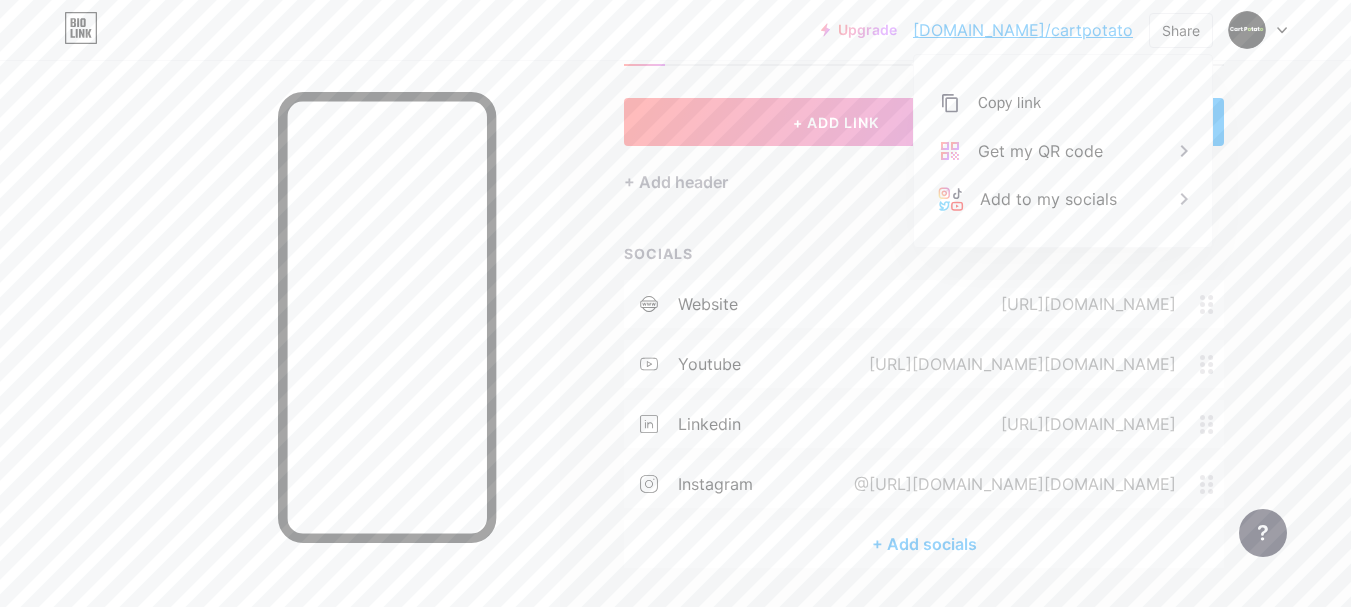click on "Links
Posts
Design
Subscribers
NEW
Stats
Settings       + ADD LINK     + ADD EMBED
+ Add header     SOCIALS                     website
[URL][DOMAIN_NAME]
youtube
[URL][DOMAIN_NAME][DOMAIN_NAME]
linkedin
[URL][DOMAIN_NAME]
instagram
@[URL][DOMAIN_NAME][DOMAIN_NAME]               + Add socials                       Feature requests             Help center         Contact support" at bounding box center (654, 320) 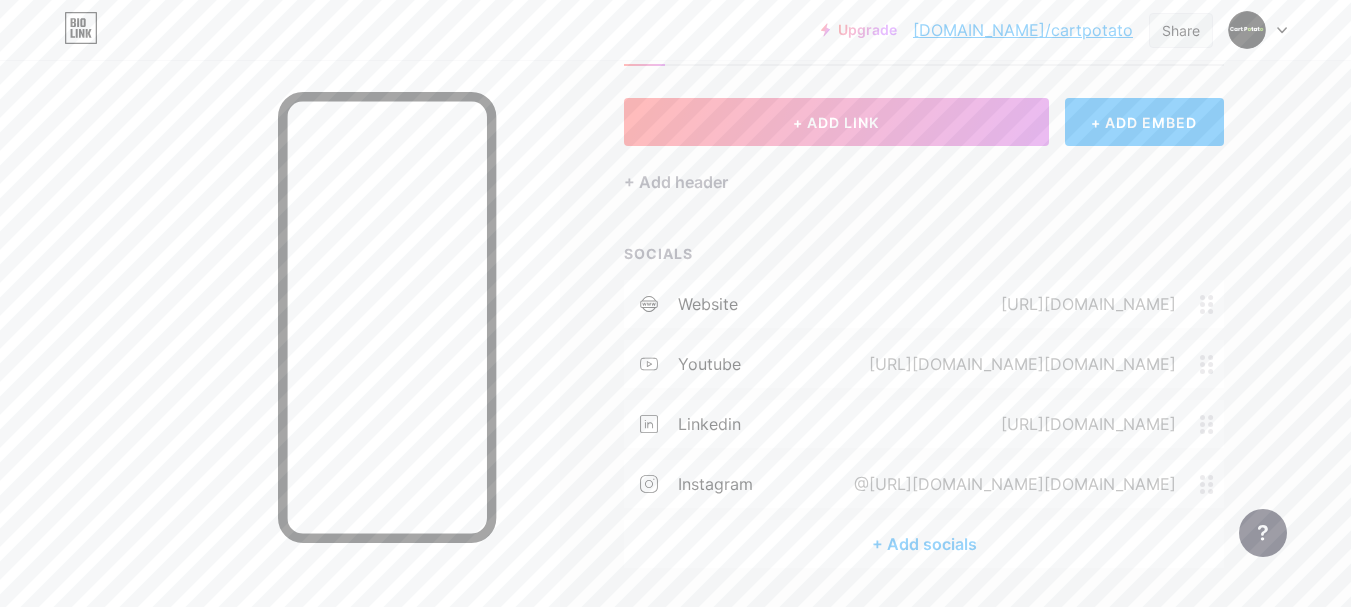 click on "Share" at bounding box center (1181, 30) 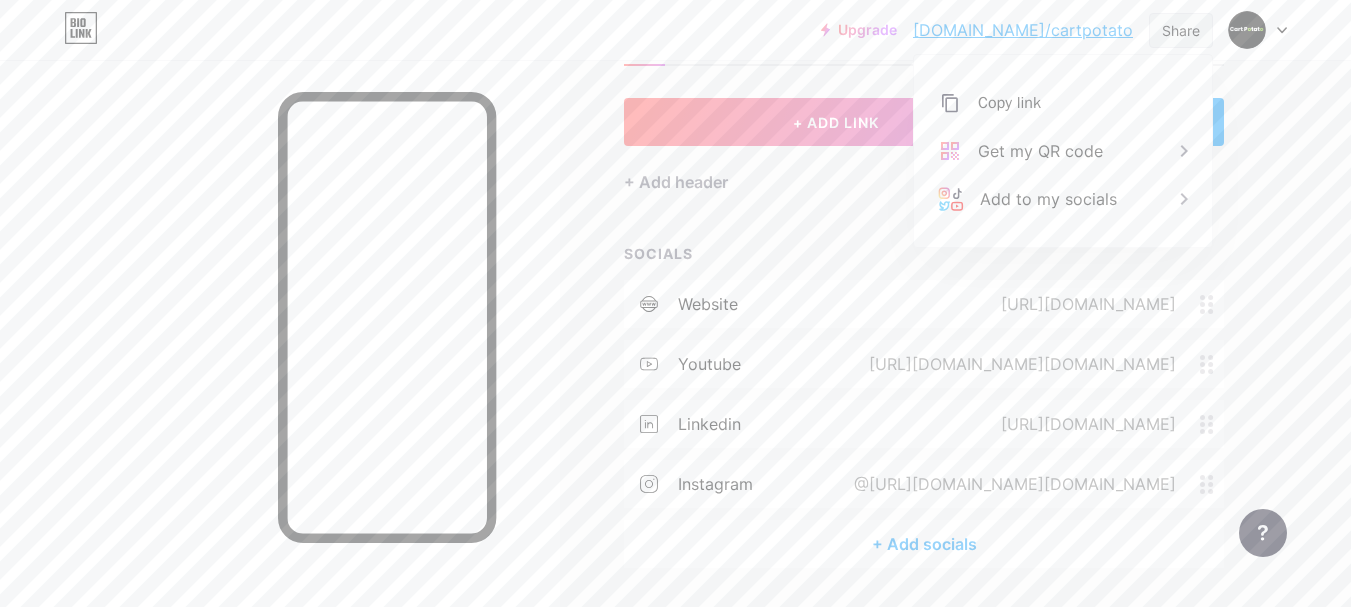 click on "Share" at bounding box center (1181, 30) 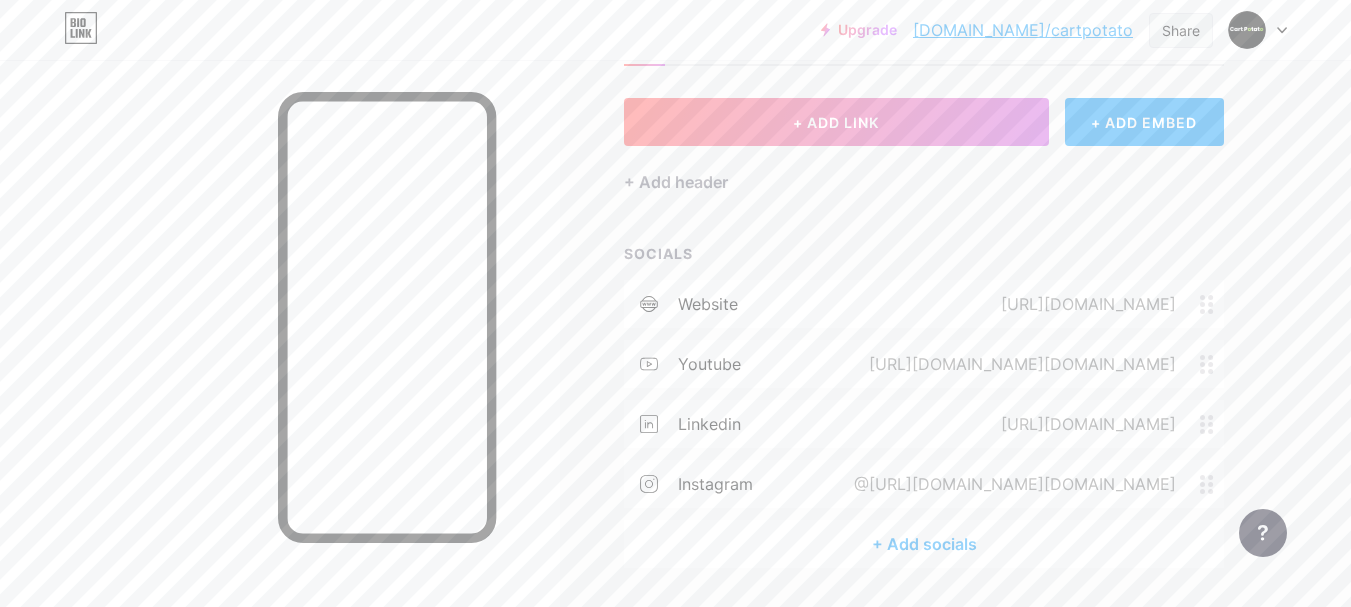 click on "Share" at bounding box center [1181, 30] 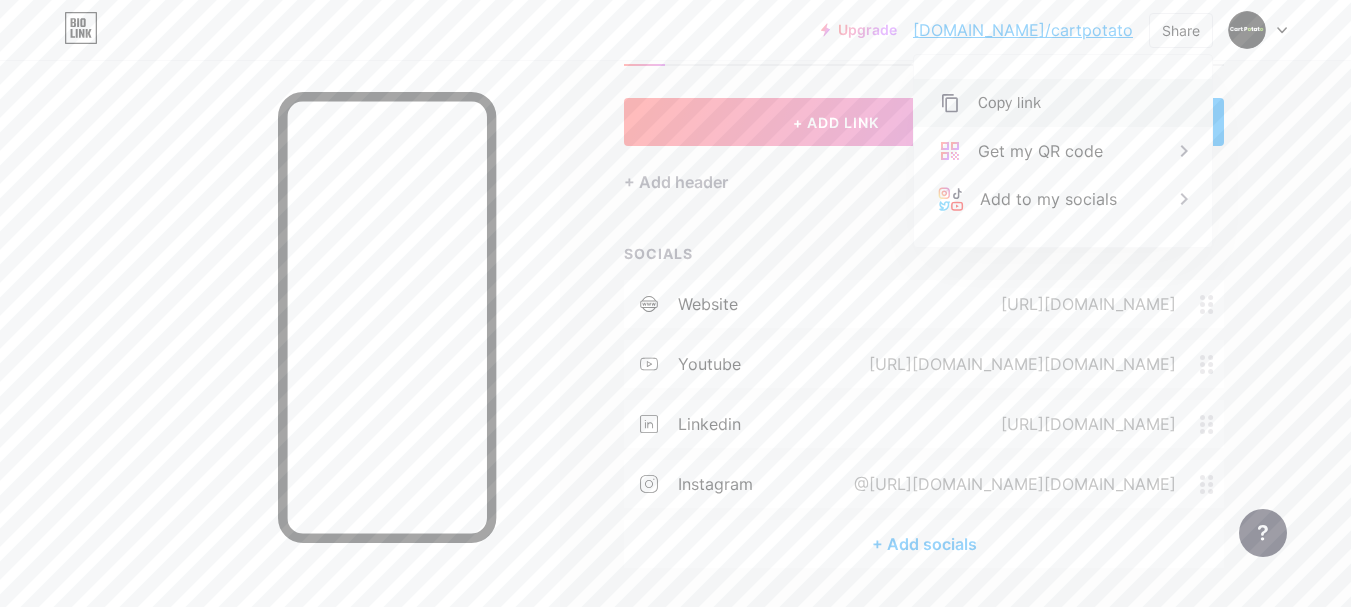 click on "Copy link" at bounding box center (1063, 103) 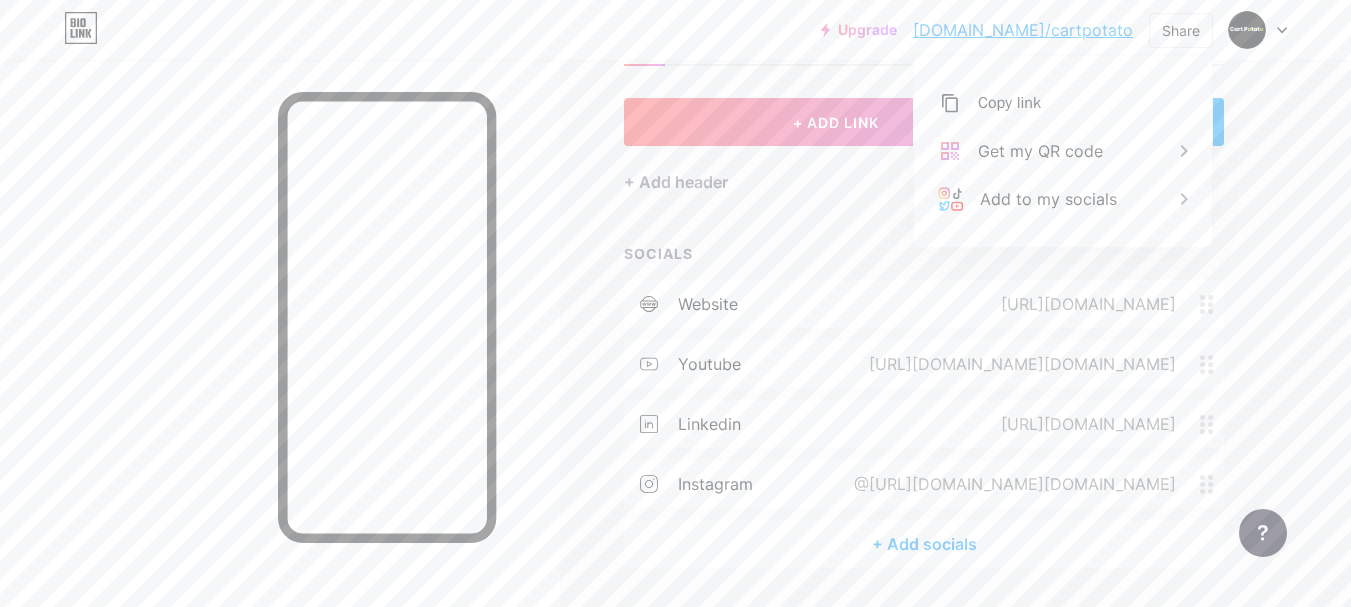 click on "Upgrade   [DOMAIN_NAME]/cartpo...   [DOMAIN_NAME]/cartpotato   Share
Copy link   [URL][DOMAIN_NAME]
Get my QR code
Add to my socials                   Switch accounts     Cart Potato   [DOMAIN_NAME]/cartpotato       + Add a new page        Account settings   Logout   Link Copied
Links
Posts
Design
Subscribers
NEW
Stats
Settings       + ADD LINK     + ADD EMBED
+ Add header     SOCIALS                     website
[URL][DOMAIN_NAME]
youtube
[URL][DOMAIN_NAME][DOMAIN_NAME]
linkedin
[URL][DOMAIN_NAME]
instagram                 + Add socials" at bounding box center (675, 290) 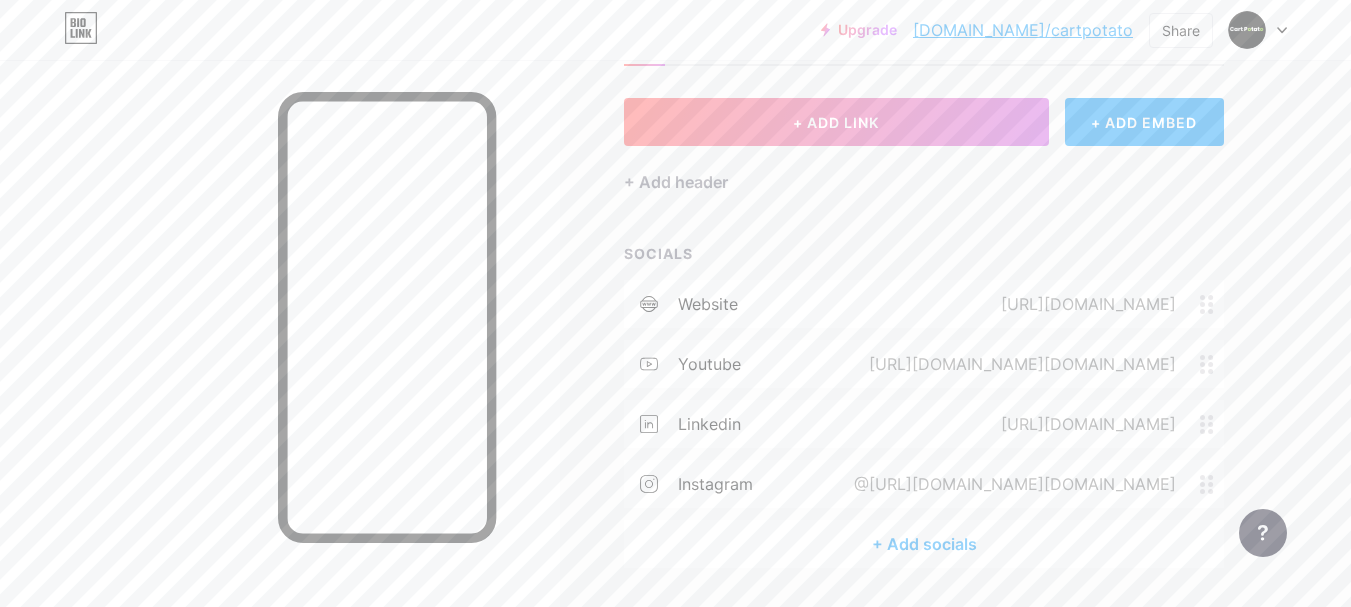click on "@[URL][DOMAIN_NAME][DOMAIN_NAME]" at bounding box center (1011, 484) 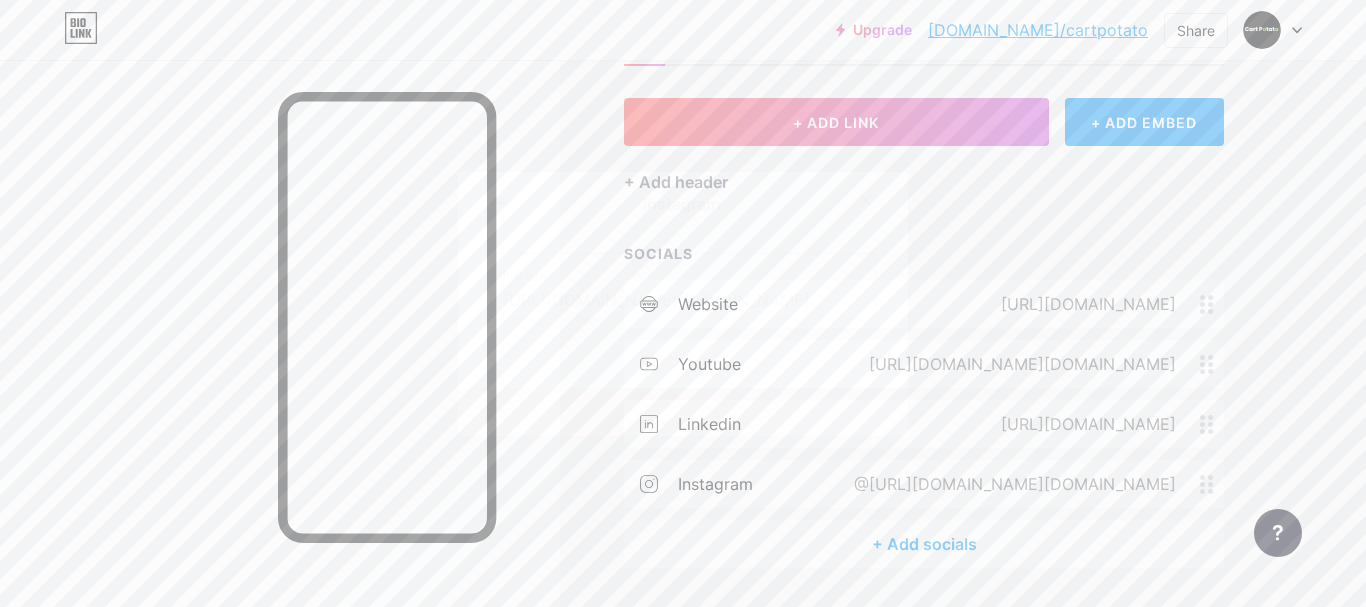 drag, startPoint x: 709, startPoint y: 301, endPoint x: 429, endPoint y: 313, distance: 280.25702 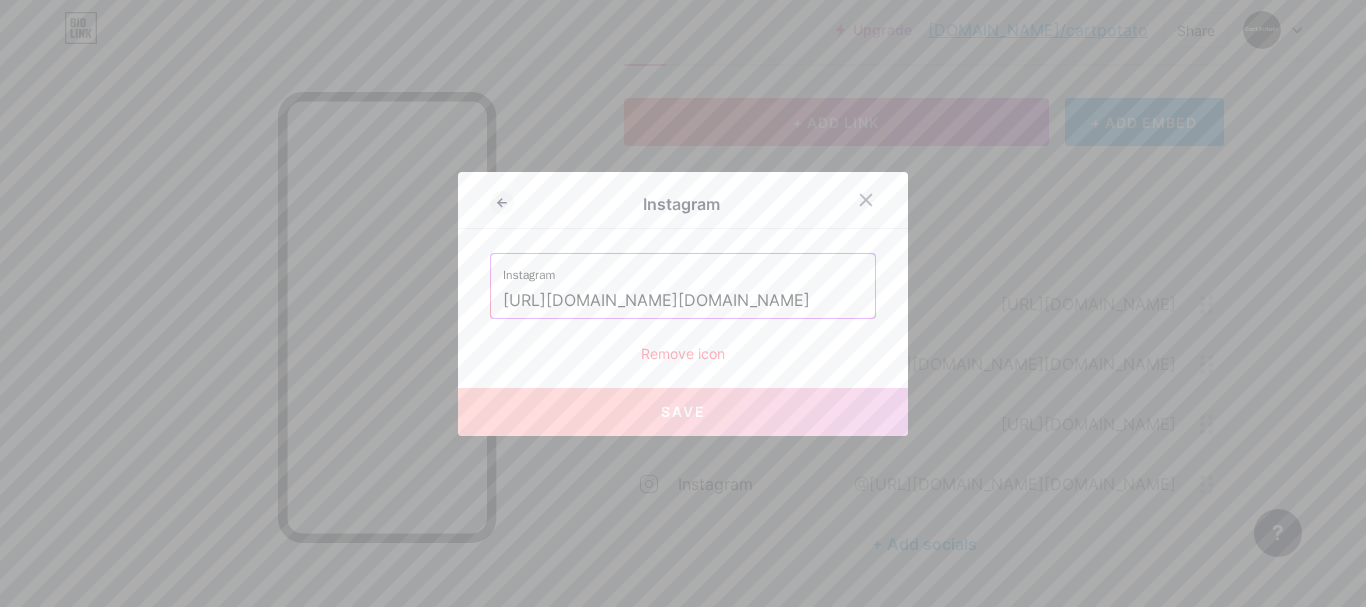 drag, startPoint x: 429, startPoint y: 313, endPoint x: 401, endPoint y: 313, distance: 28 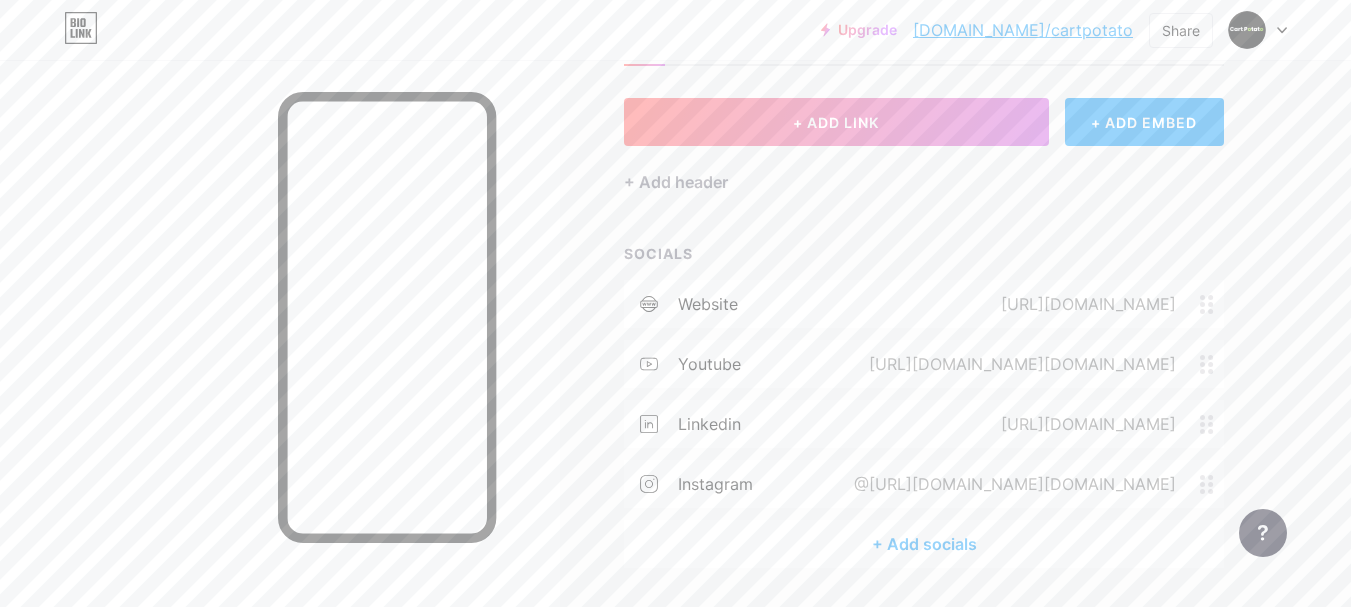 click on "@[URL][DOMAIN_NAME][DOMAIN_NAME]" at bounding box center (1011, 484) 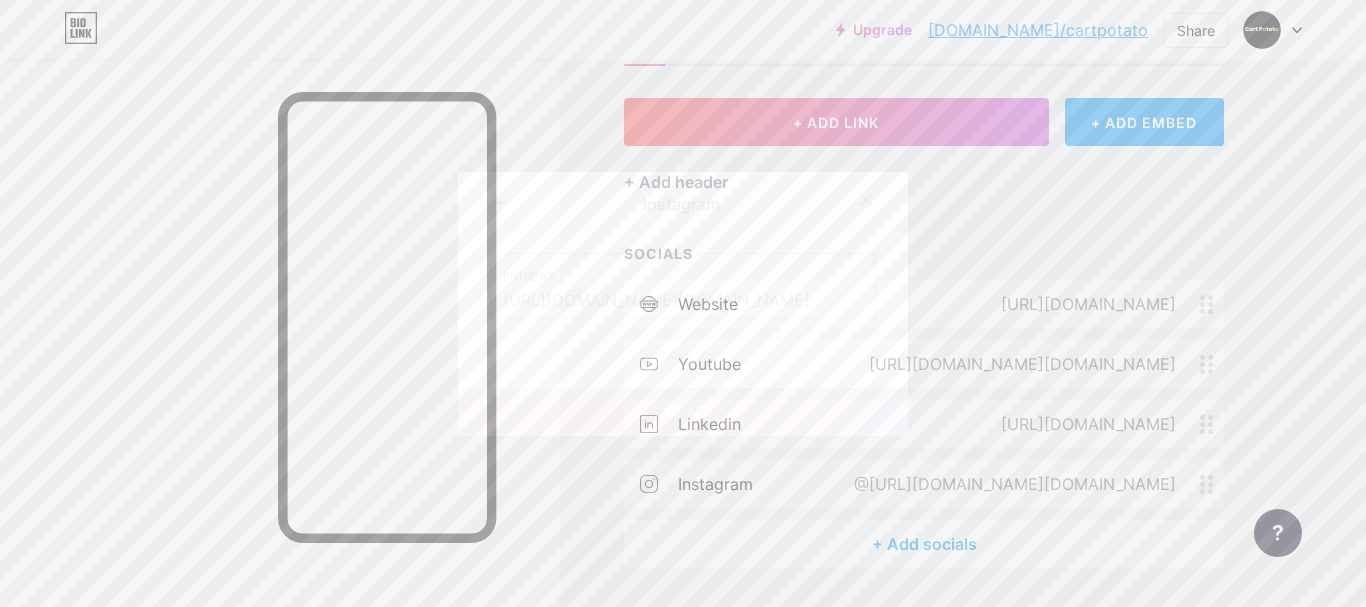 click on "[URL][DOMAIN_NAME][DOMAIN_NAME]" at bounding box center (683, 301) 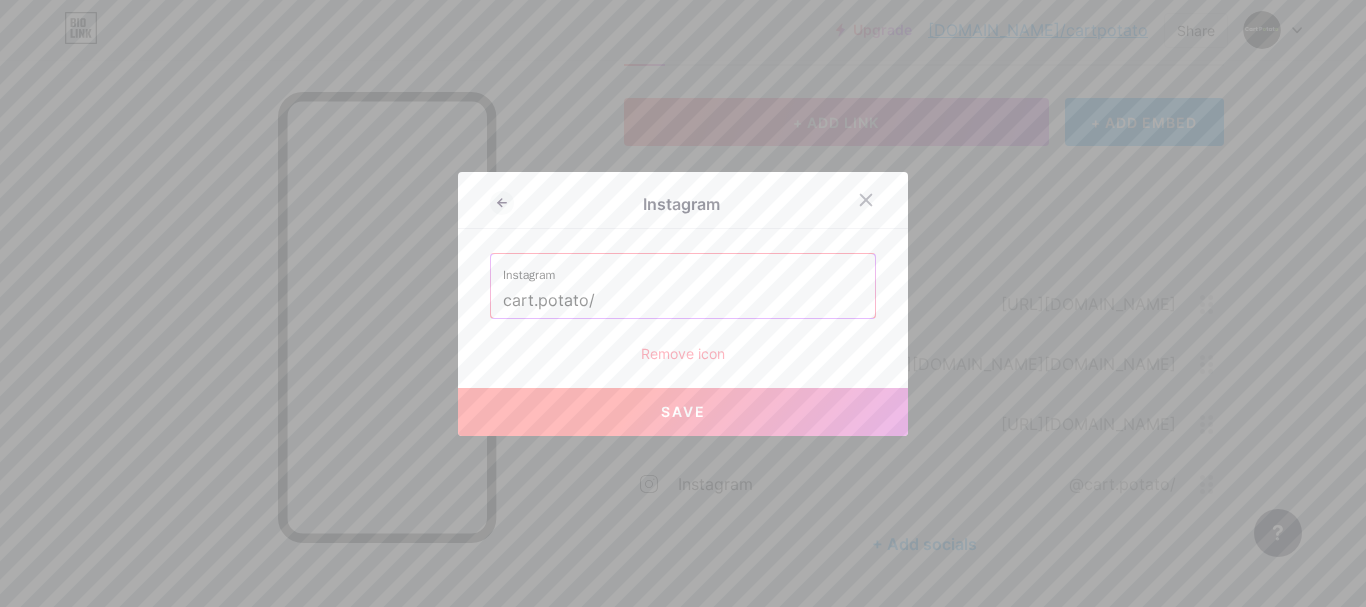 click on "Save" at bounding box center [683, 412] 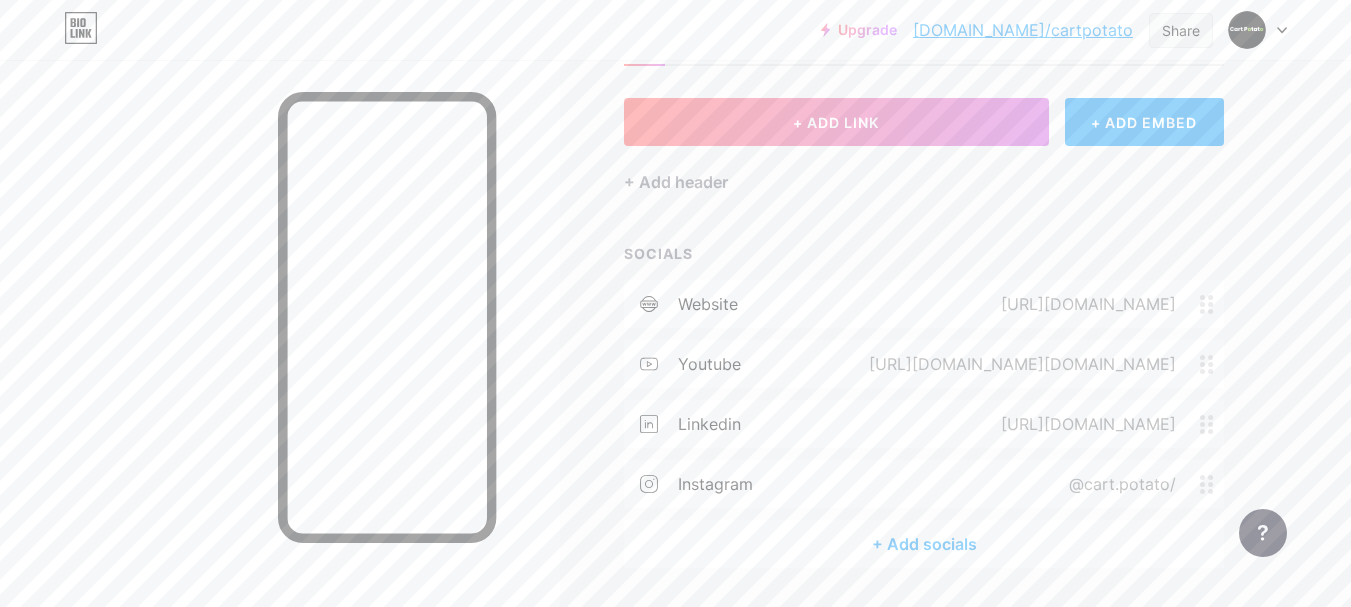 click on "Share" at bounding box center (1181, 30) 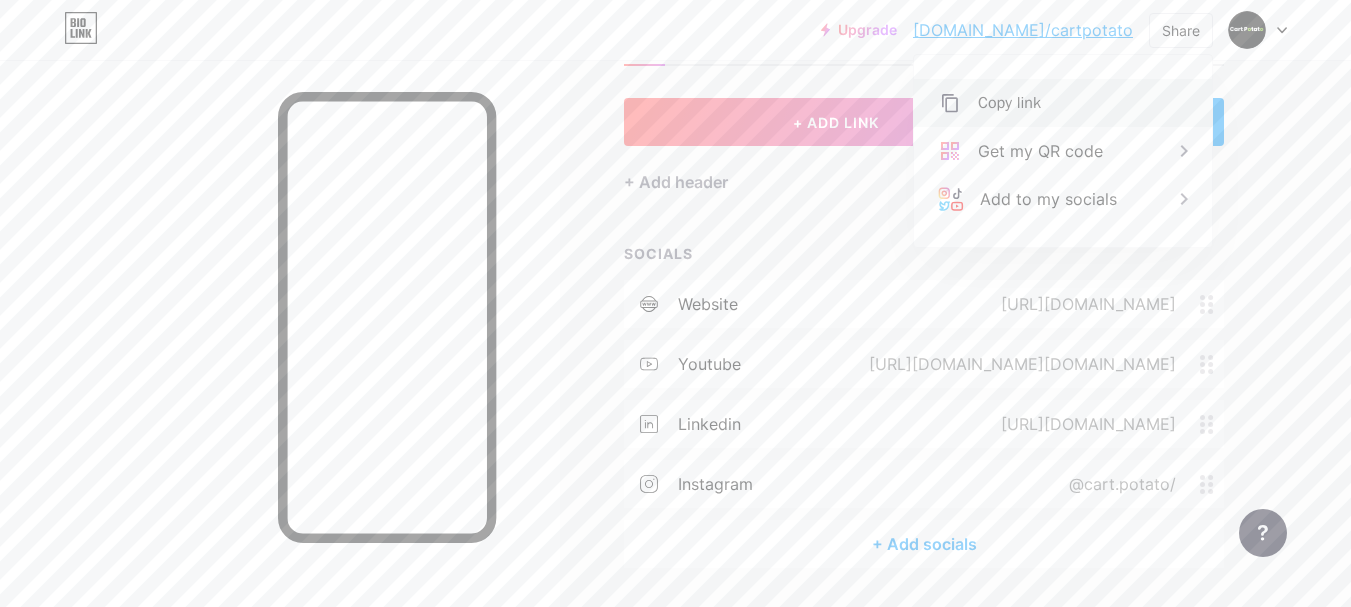 click on "Copy link" at bounding box center (1009, 103) 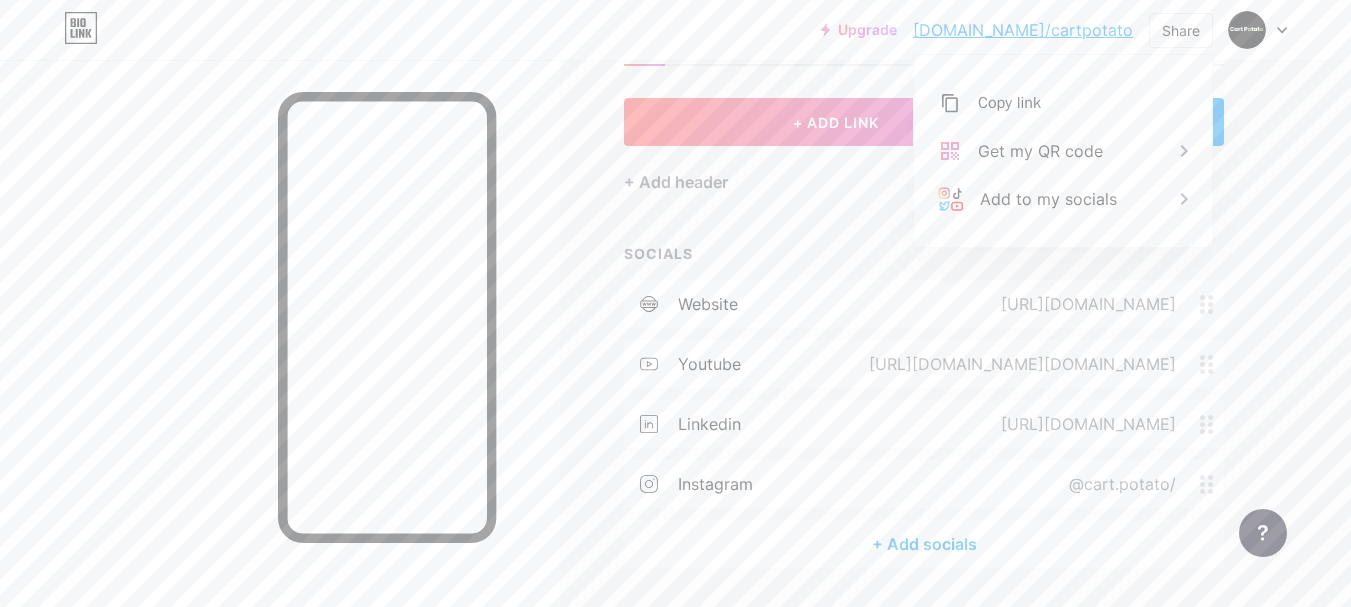 click at bounding box center (280, 363) 